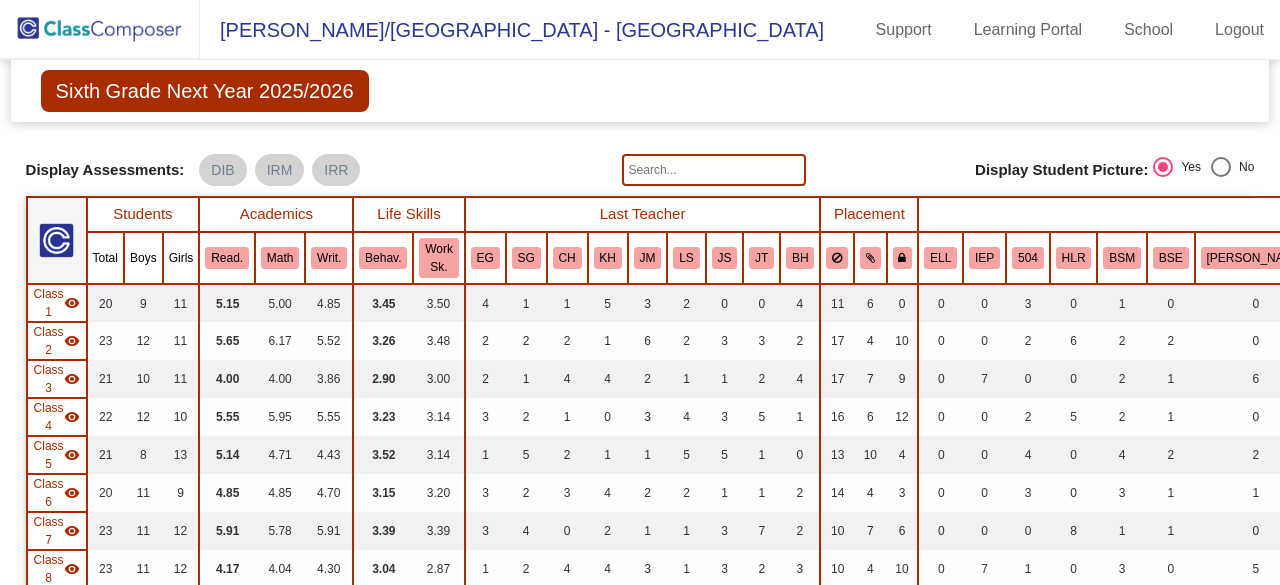 scroll, scrollTop: 0, scrollLeft: 0, axis: both 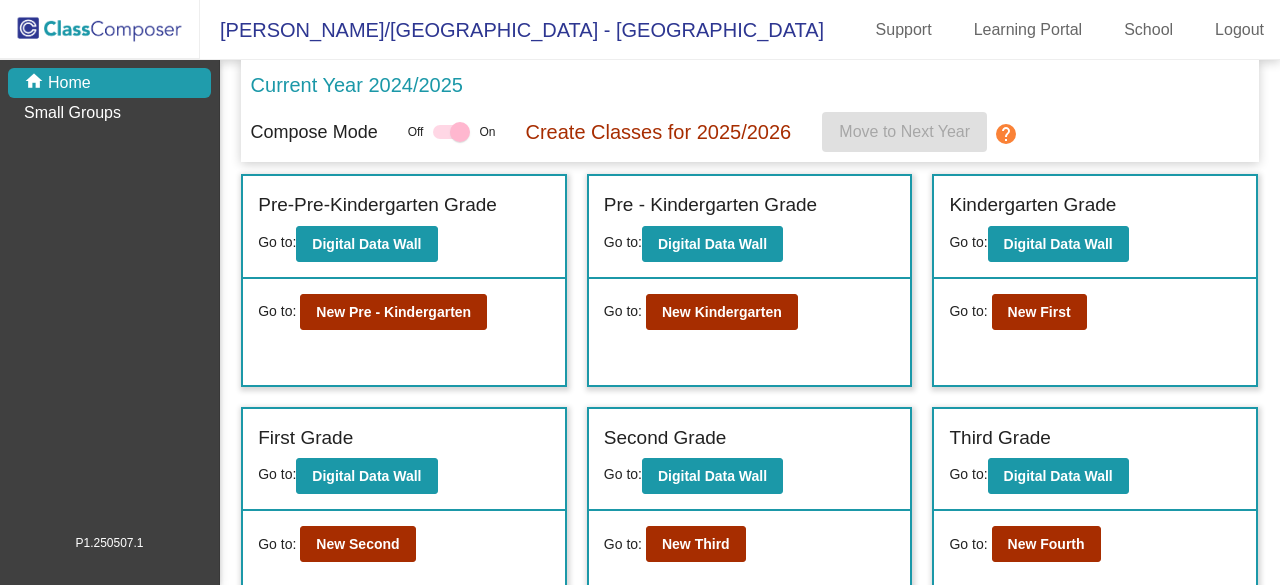 click on "Incoming   (New students moving into lowest grade) Go to:  Incoming Dashboard Go to:  New Pre-PreKindergarden Pre-Pre-Kindergarten Grade Go to:  Digital Data Wall Go to:  New Pre - Kindergarten Pre - Kindergarten Grade Go to:  Digital Data Wall Go to:  New Kindergarten Kindergarten Grade Go to:  Digital Data Wall Go to:  New First First Grade Go to:  Digital Data Wall Go to:  New Second Second Grade Go to:  Digital Data Wall Go to:  New Third Third Grade Go to:  Digital Data Wall Go to:  New Fourth Fourth Grade Go to:  Digital Data Wall Go to:  New Fifth Fifth Grade Go to:  Digital Data Wall Go to:  New Sixth Sixth Grade Go to:  Digital Data Wall" 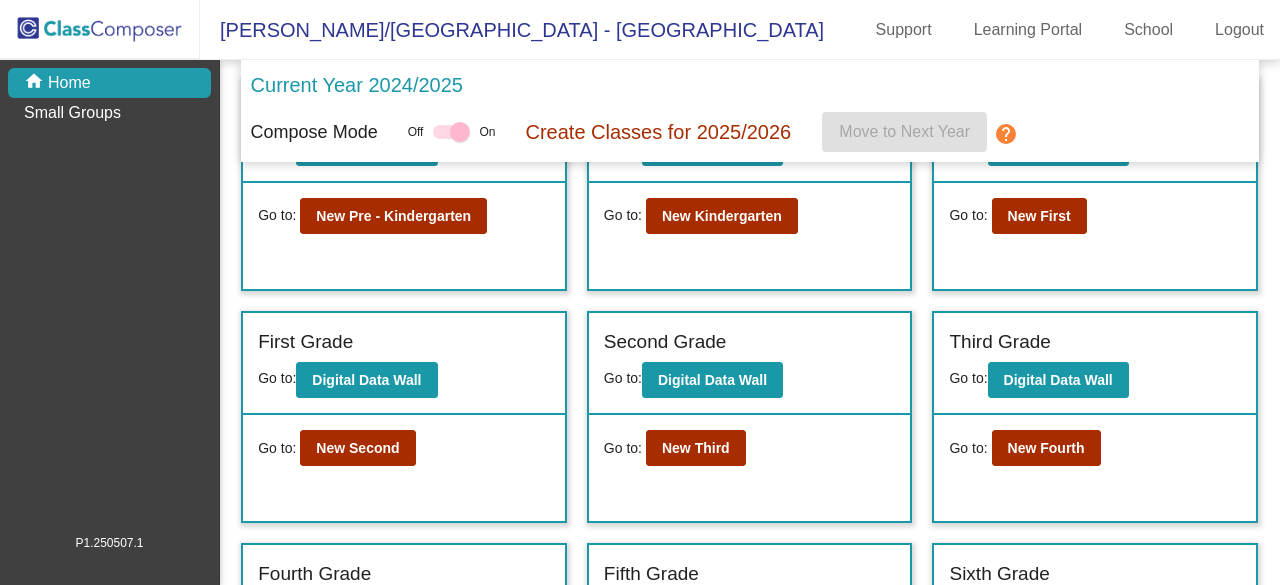 scroll, scrollTop: 120, scrollLeft: 0, axis: vertical 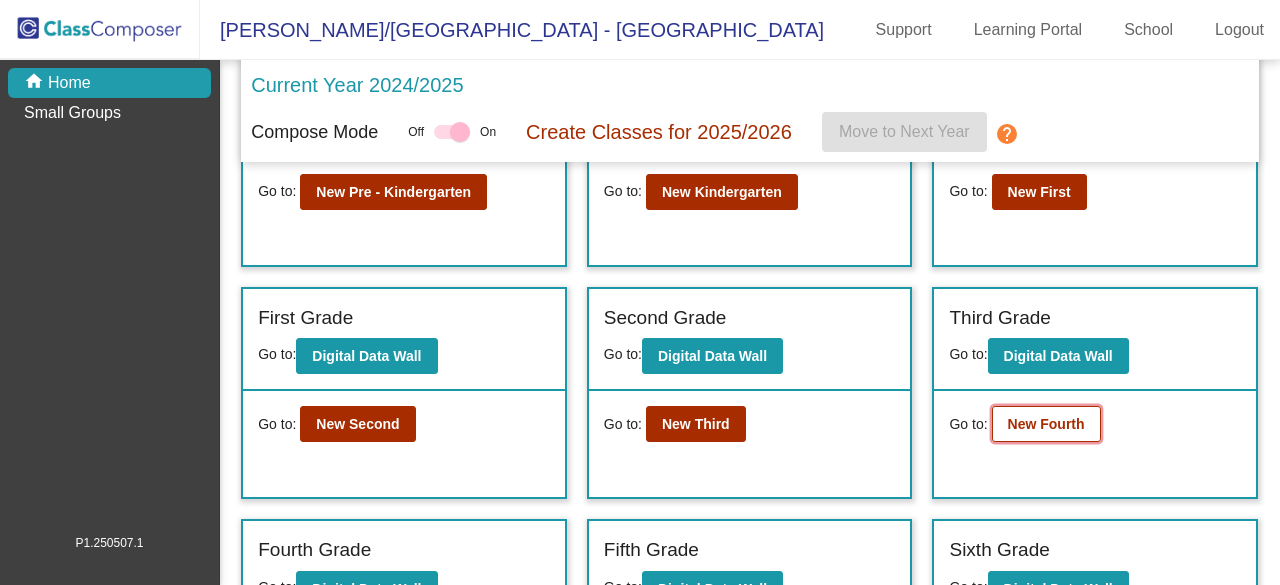 click on "New Fourth" 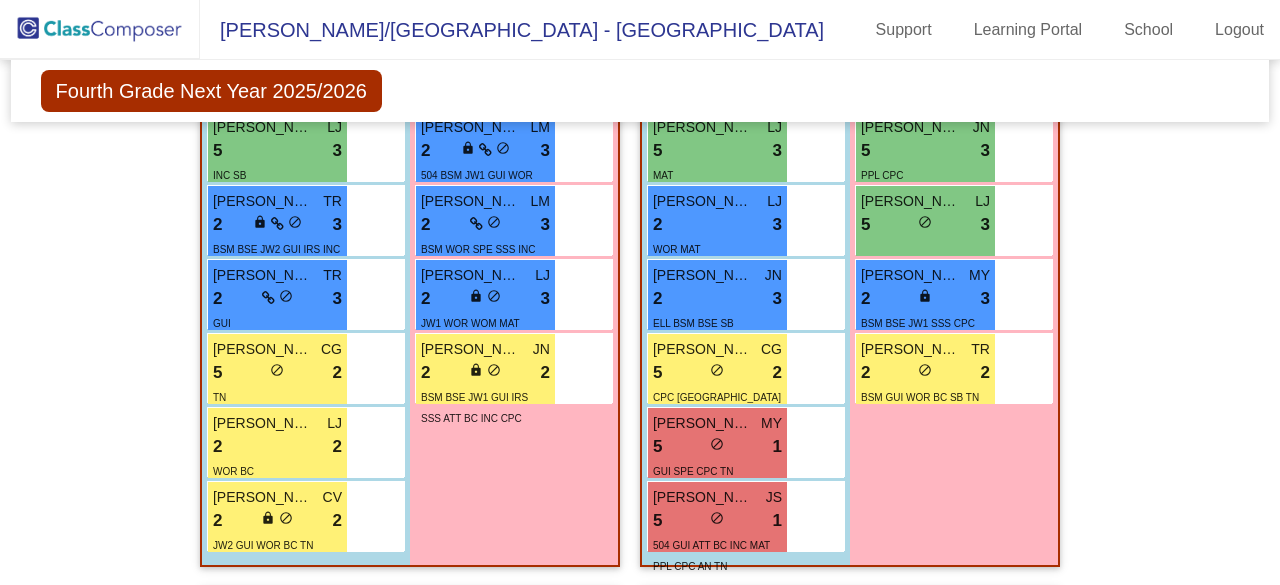 scroll, scrollTop: 2000, scrollLeft: 0, axis: vertical 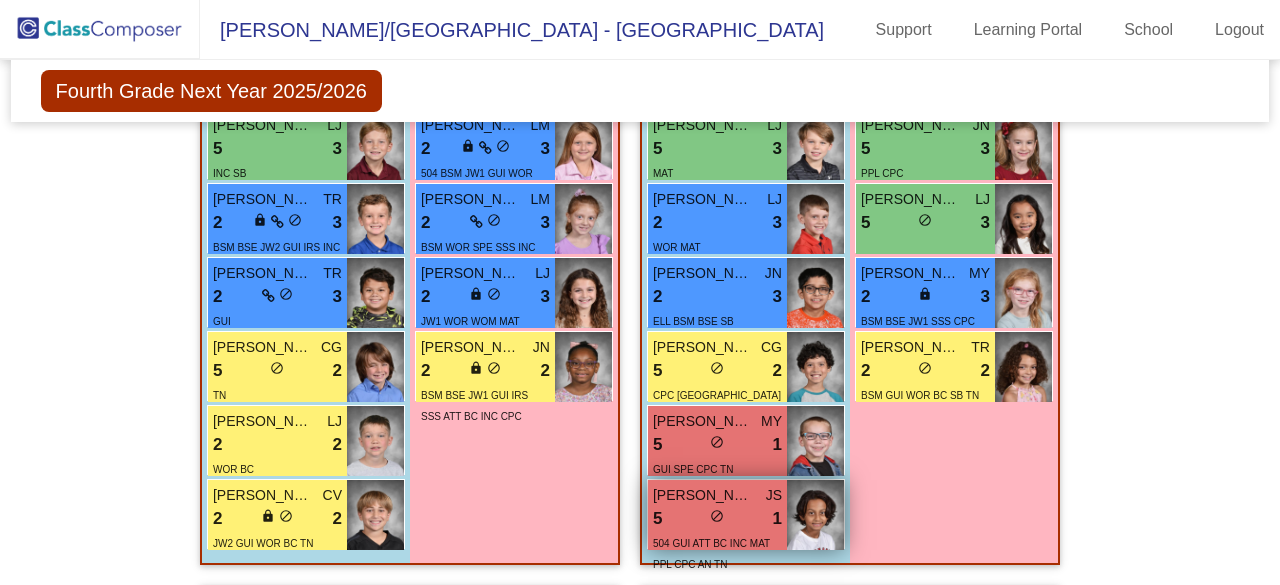 click on "5 lock do_not_disturb_alt 1" at bounding box center (717, 519) 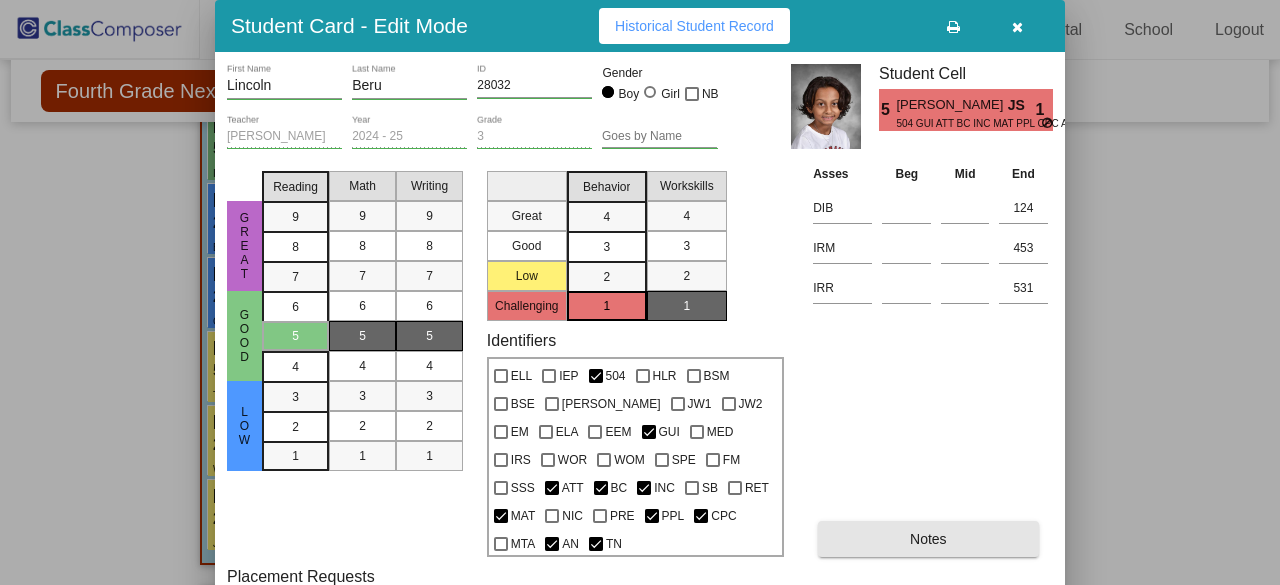 click on "Notes" at bounding box center [928, 539] 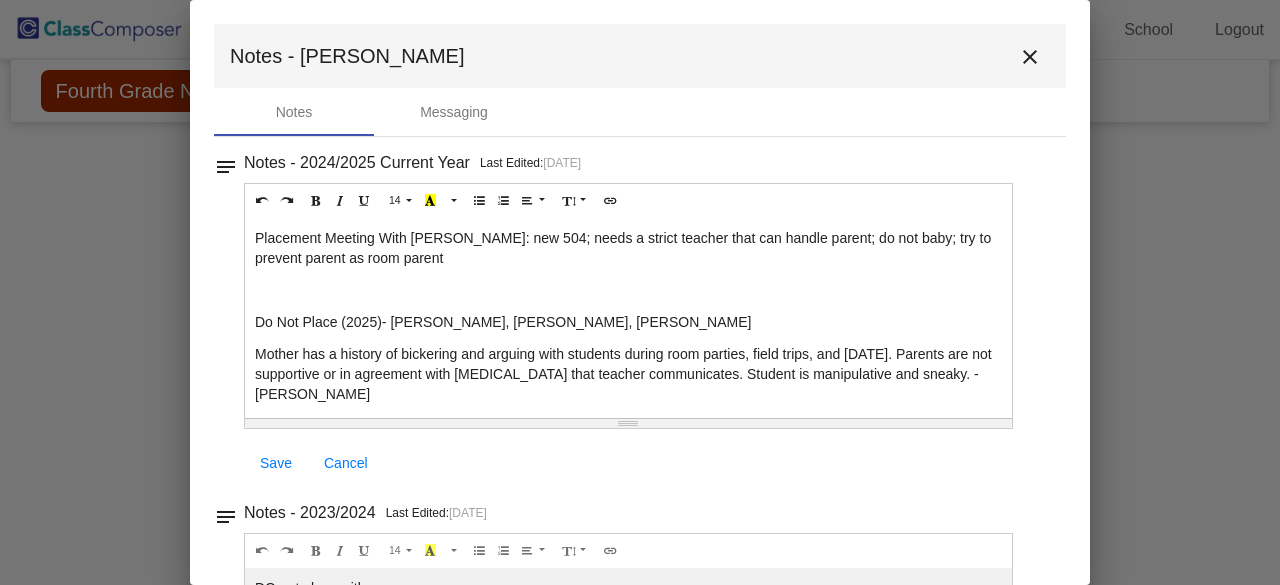 click on "close" at bounding box center [1030, 57] 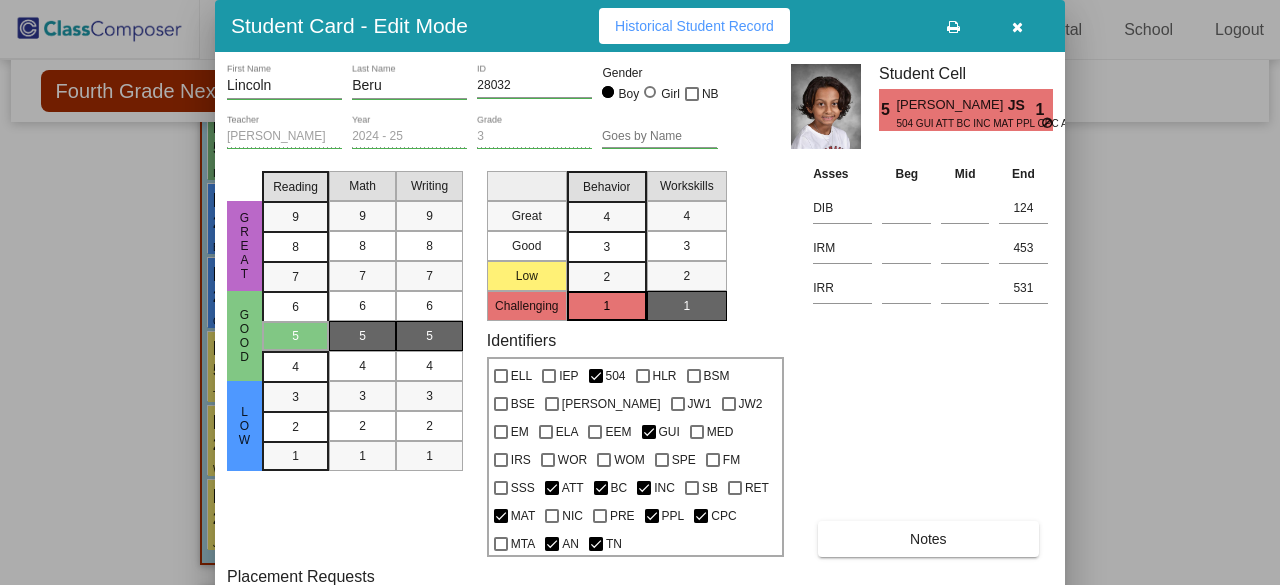 click at bounding box center [640, 292] 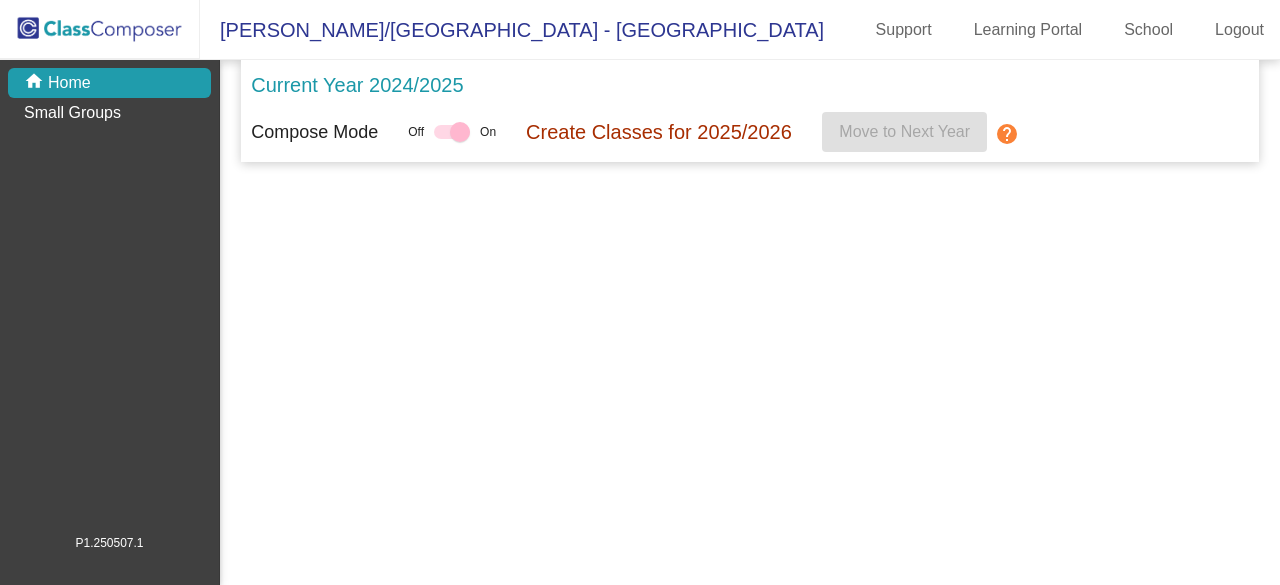 scroll, scrollTop: 0, scrollLeft: 0, axis: both 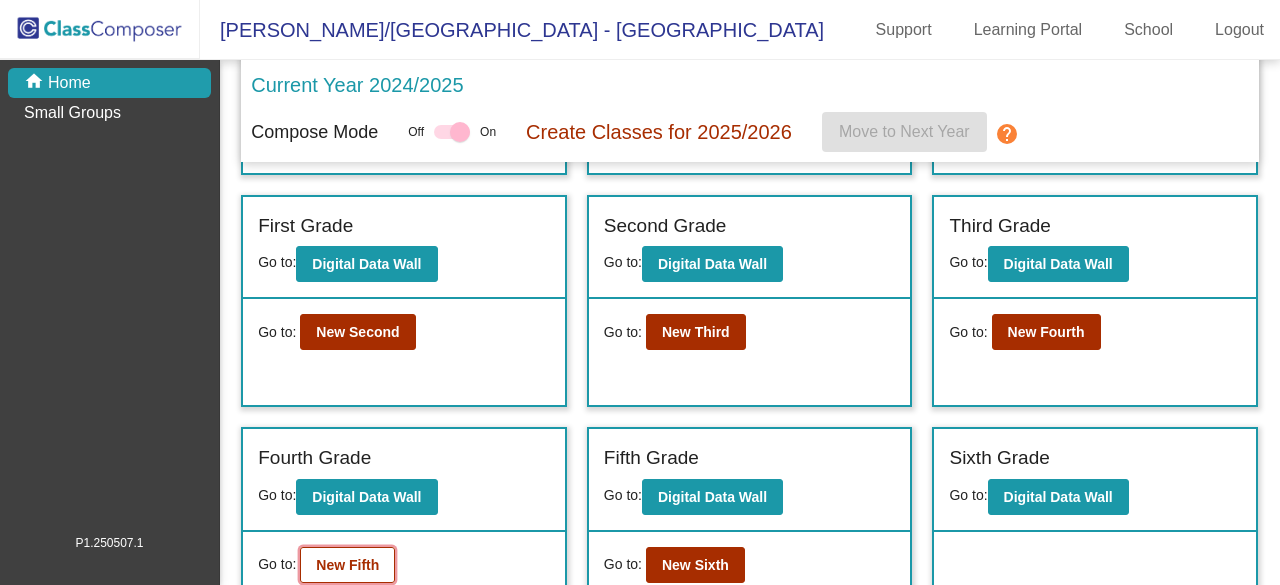 click on "New Fifth" 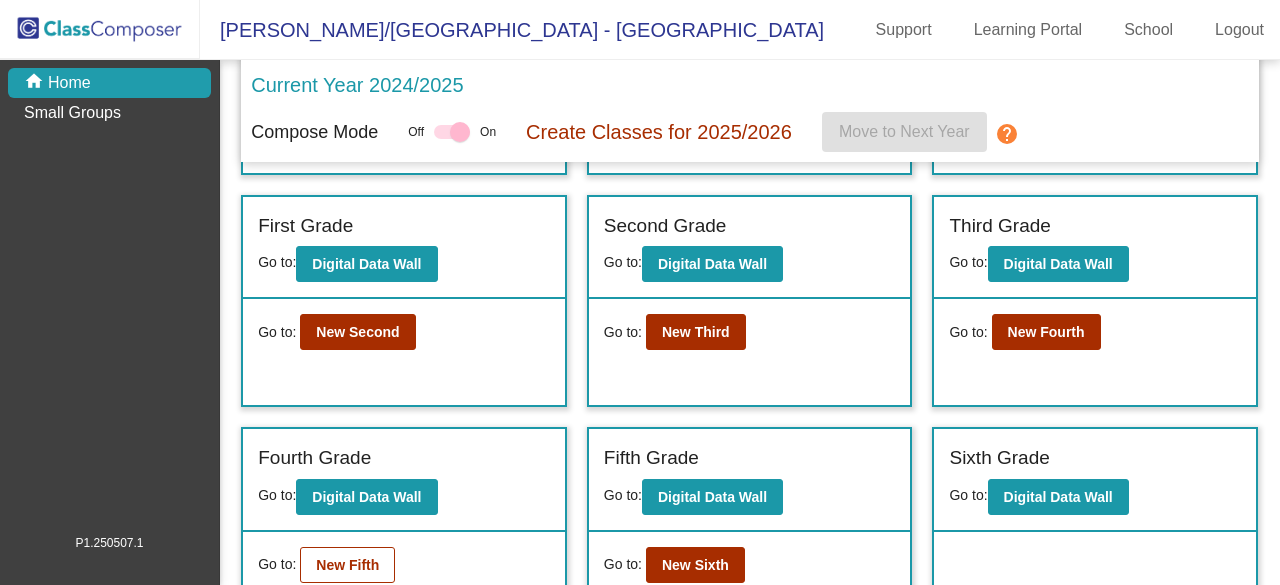 scroll, scrollTop: 0, scrollLeft: 0, axis: both 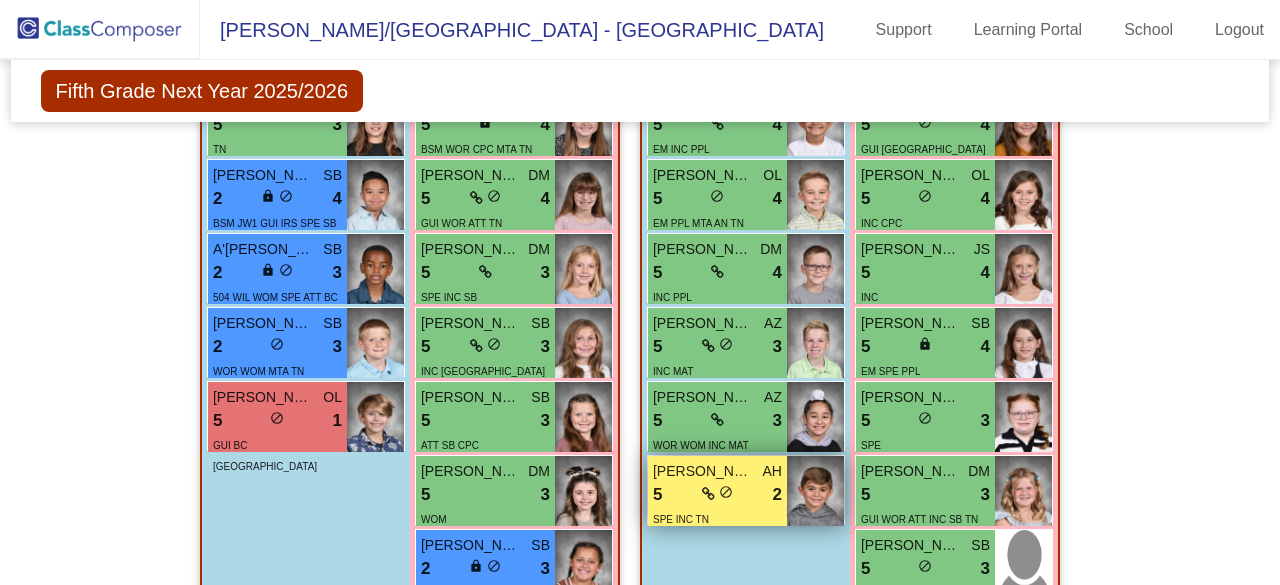 click on "5 lock do_not_disturb_alt 2" at bounding box center (717, 495) 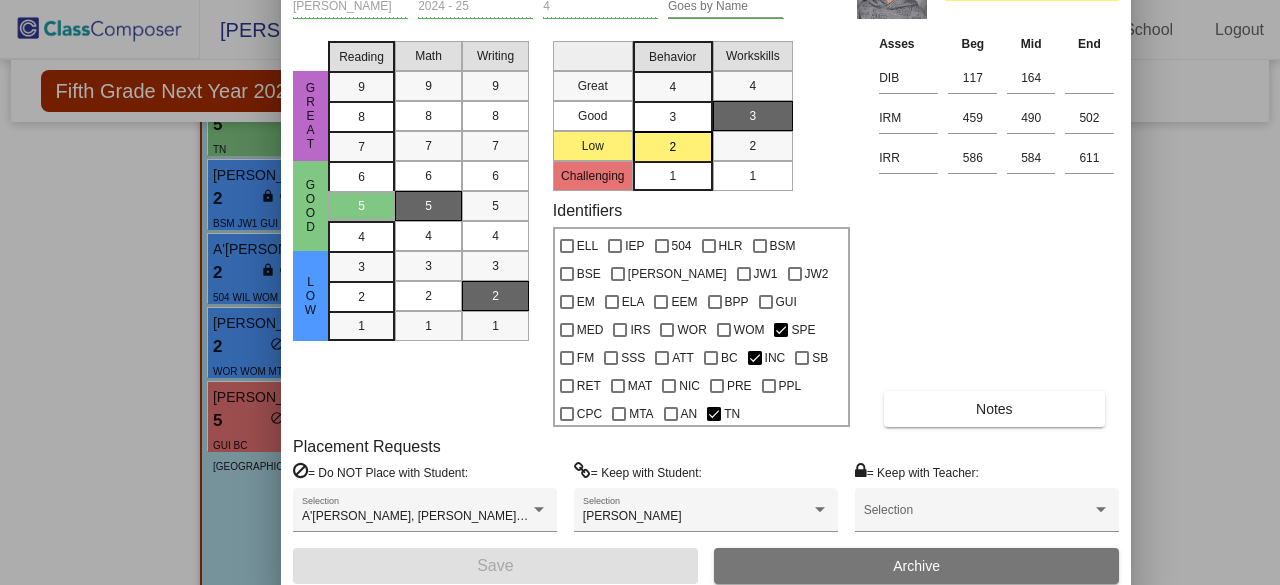 drag, startPoint x: 892, startPoint y: 43, endPoint x: 958, endPoint y: -87, distance: 145.79437 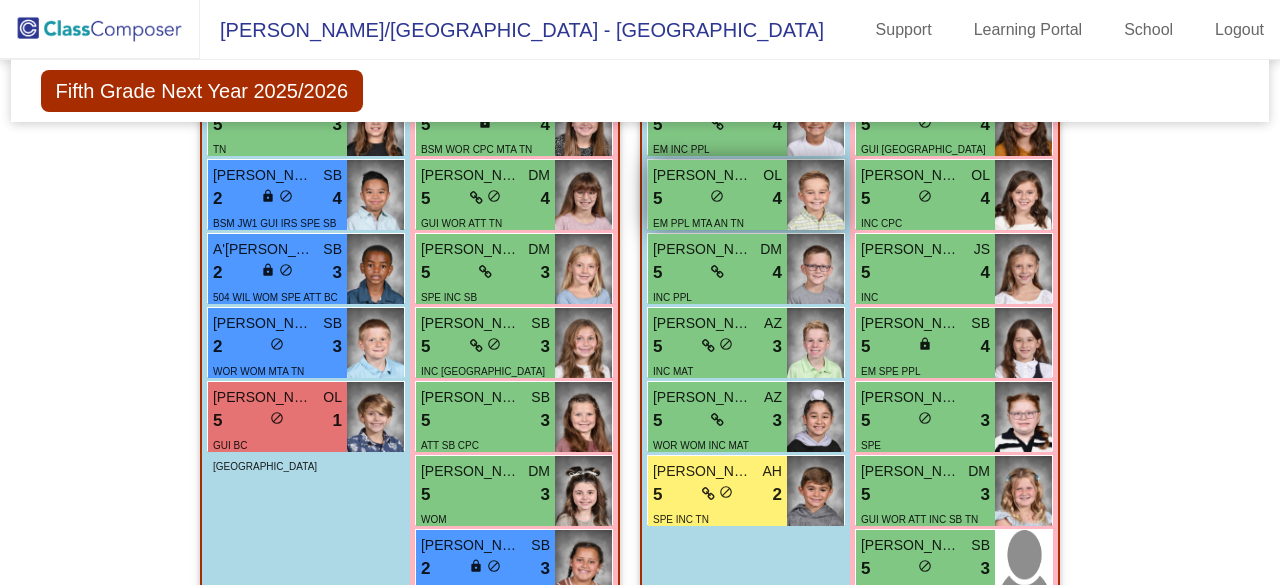 click on "[PERSON_NAME]" at bounding box center (703, 175) 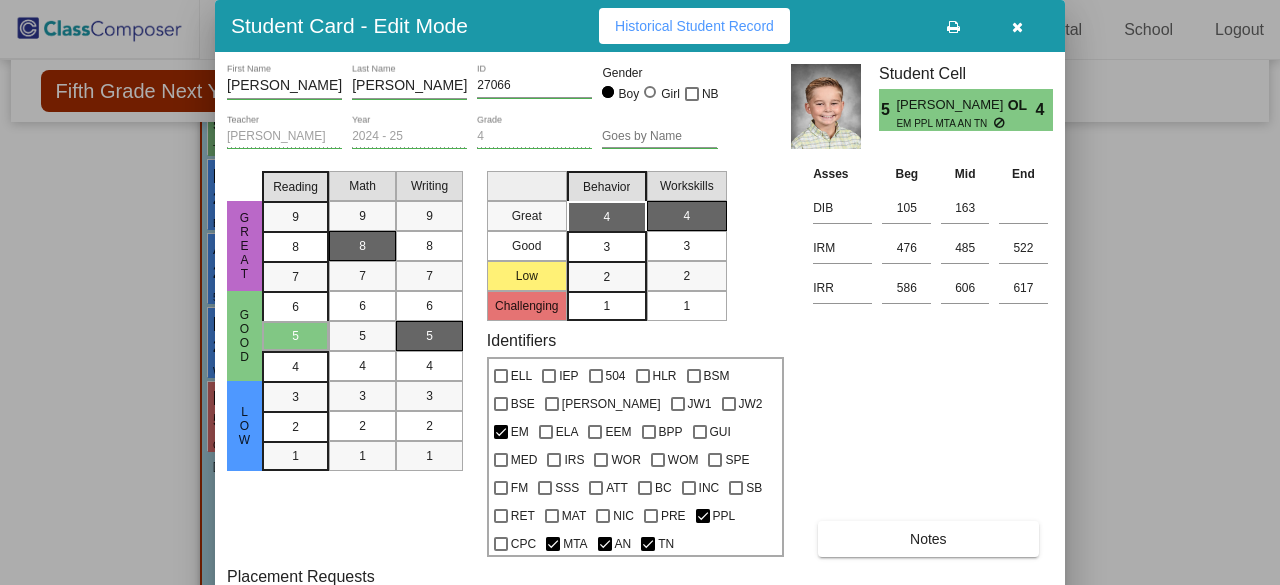 click on "Notes" at bounding box center [928, 539] 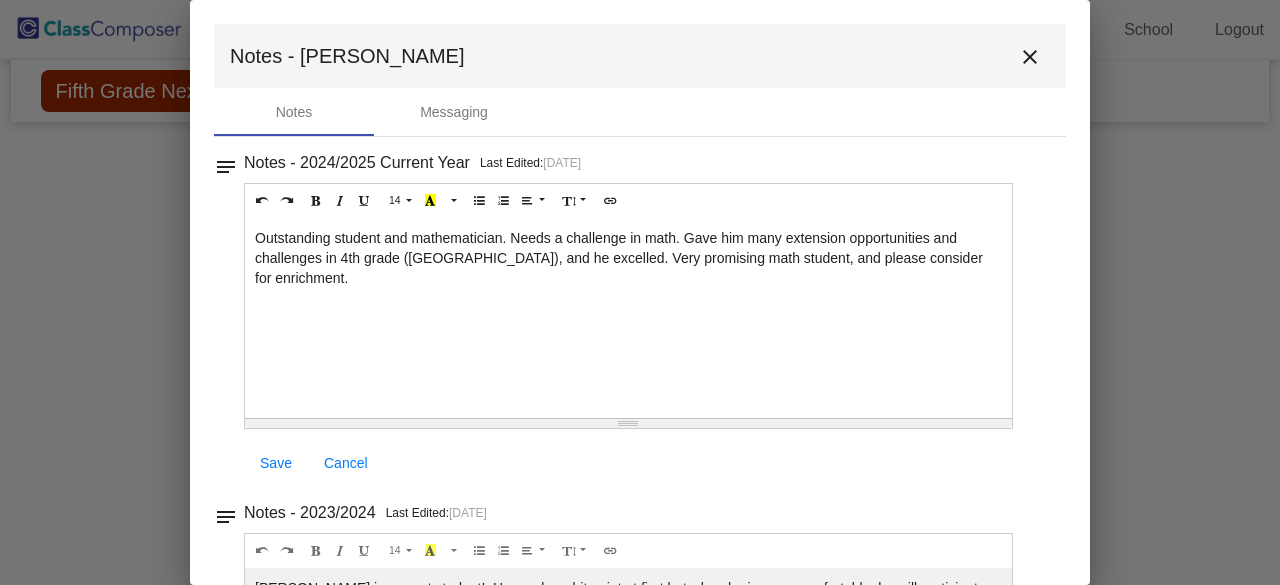 click at bounding box center (640, 292) 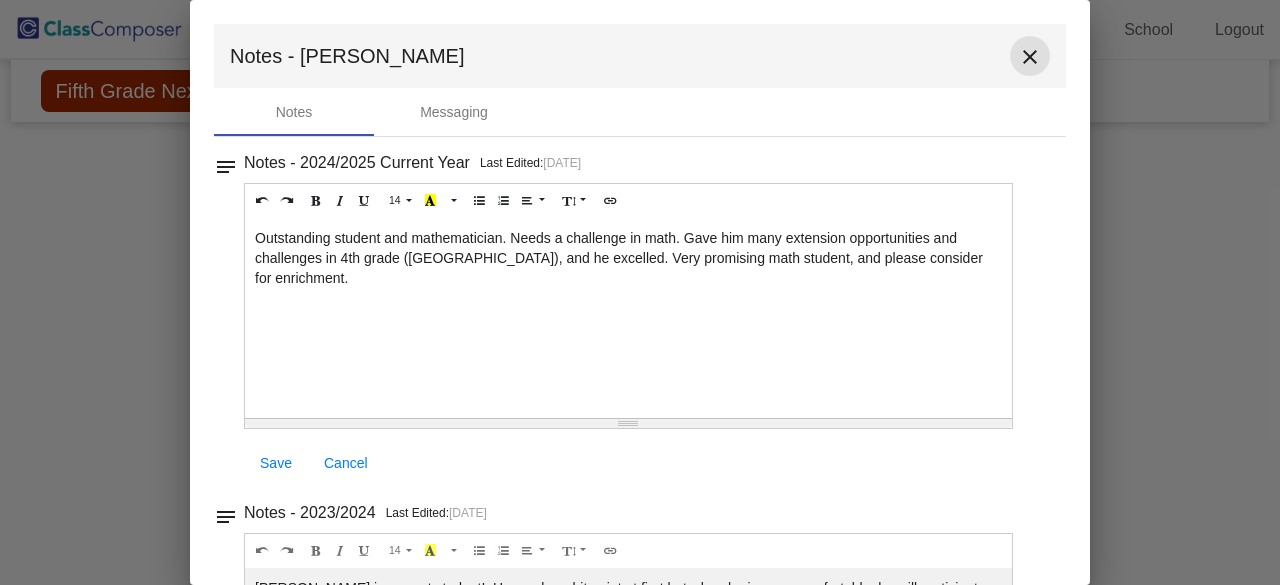 click on "close" at bounding box center (1030, 57) 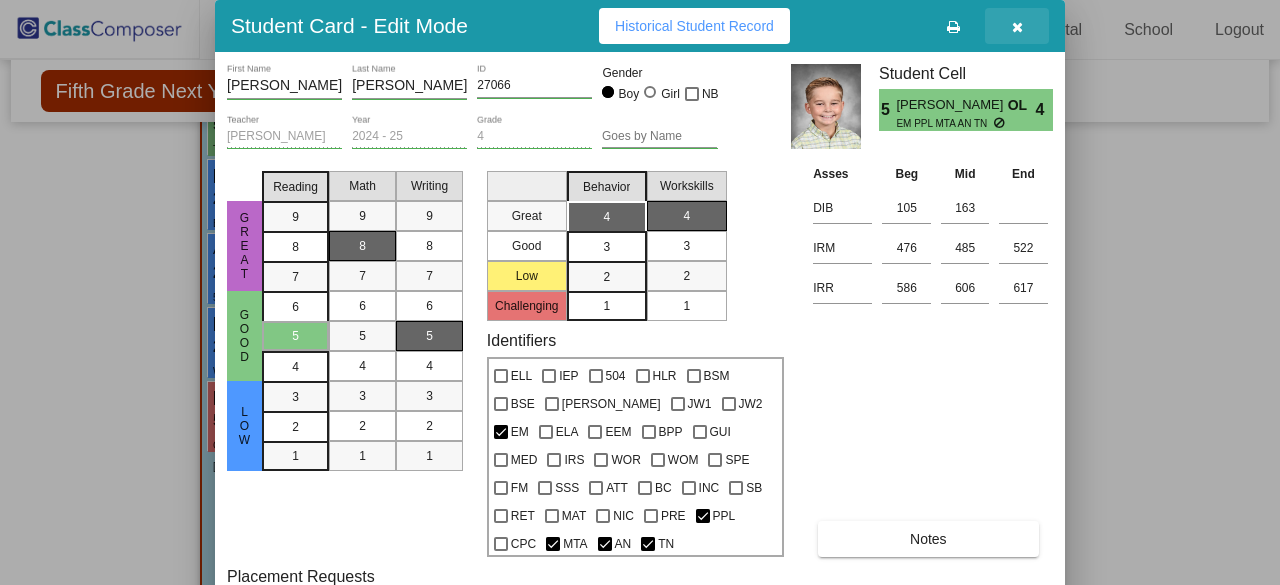 click at bounding box center (1017, 26) 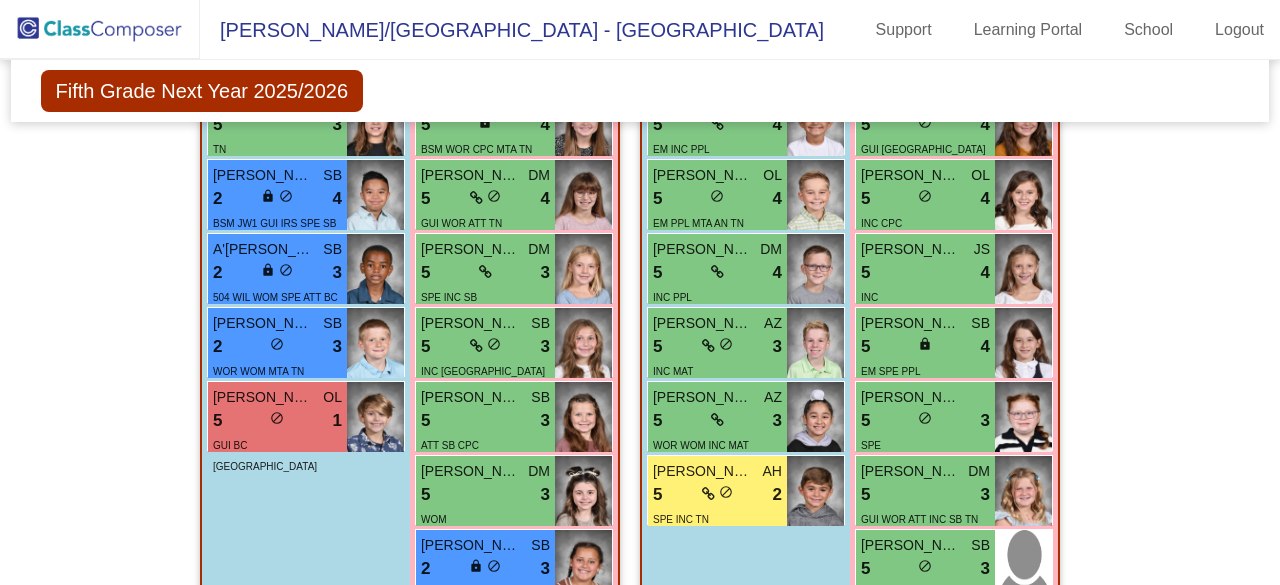 click on "Hallway   - Hallway Class  picture_as_pdf  Add Student  First Name Last Name Student Id  (Recommended)   Boy   Girl   [DEMOGRAPHIC_DATA] Add Close  Boys : 0    No Students   Girls: 1 [PERSON_NAME] lock do_not_disturb_alt IEP WIL SPE INC Class 1   - [PERSON_NAME]  picture_as_pdf [PERSON_NAME]  Add Student  First Name Last Name Student Id  (Recommended)   Boy   Girl   [DEMOGRAPHIC_DATA] Add Close  Boys : 9  [PERSON_NAME] AH 8 lock do_not_disturb_alt 4 TN [PERSON_NAME] JS 5 lock do_not_disturb_alt 4 INC SB CPC TN Brayden Golden OL 5 lock do_not_disturb_alt 4 SPE INC TN [PERSON_NAME] [PERSON_NAME] 5 lock do_not_disturb_alt 3 PPL TN [PERSON_NAME] SB 5 lock do_not_disturb_alt 3 SB TN [PERSON_NAME] 5 lock do_not_disturb_alt 3 GUI INC MTA [PERSON_NAME] DM 5 lock do_not_disturb_alt 3 WOR WOM INC CPC [PERSON_NAME] 5 lock do_not_disturb_alt 2 GUI INC CPC [PERSON_NAME] AH 2 lock do_not_disturb_alt 2 WOM ATT Girls: 13 [PERSON_NAME] AH 8 lock do_not_disturb_alt 4 GUI MED PPL CPC MTA TN [PERSON_NAME] KW 8 lock do_not_disturb_alt 4 8 lock 4 TN 8 4" 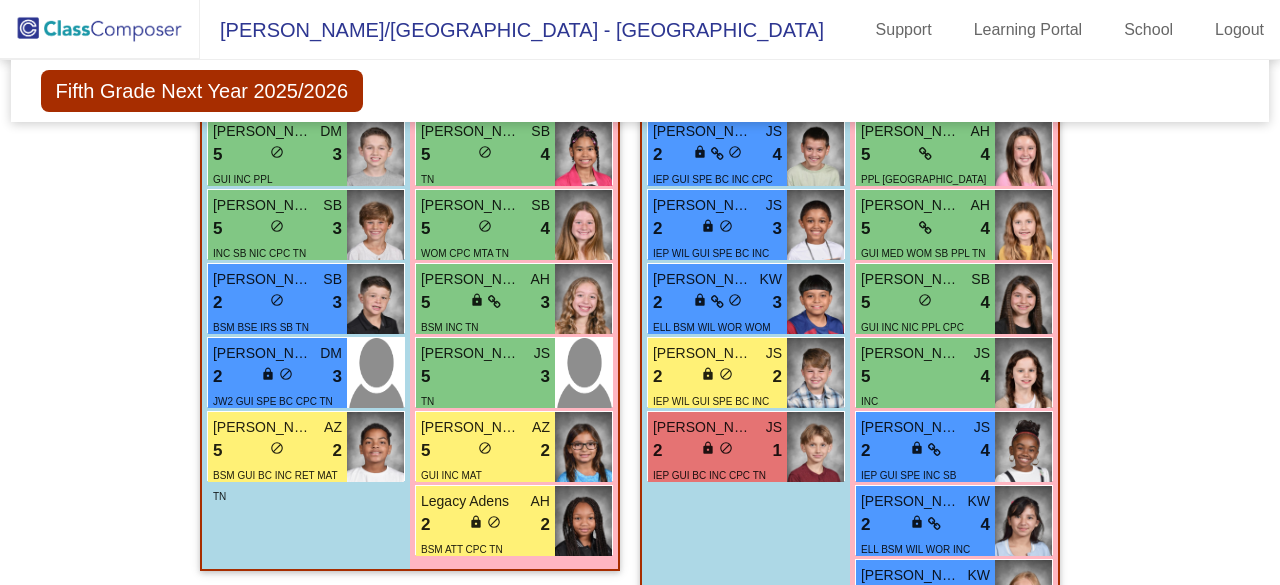 scroll, scrollTop: 3038, scrollLeft: 0, axis: vertical 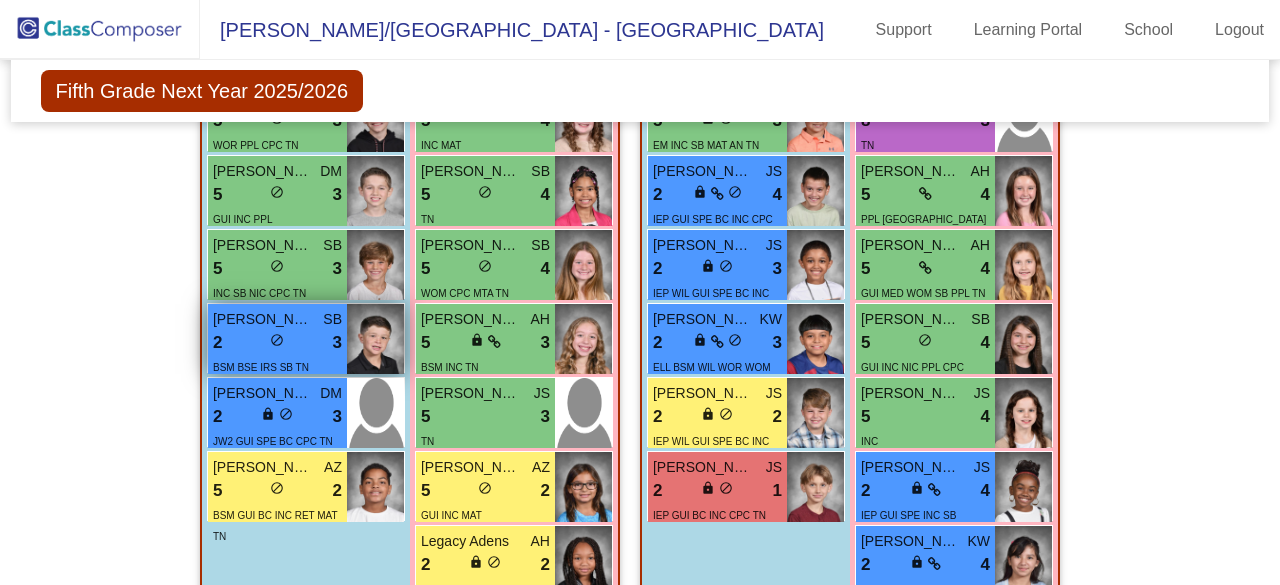 click on "2 lock do_not_disturb_alt 3" at bounding box center [277, 343] 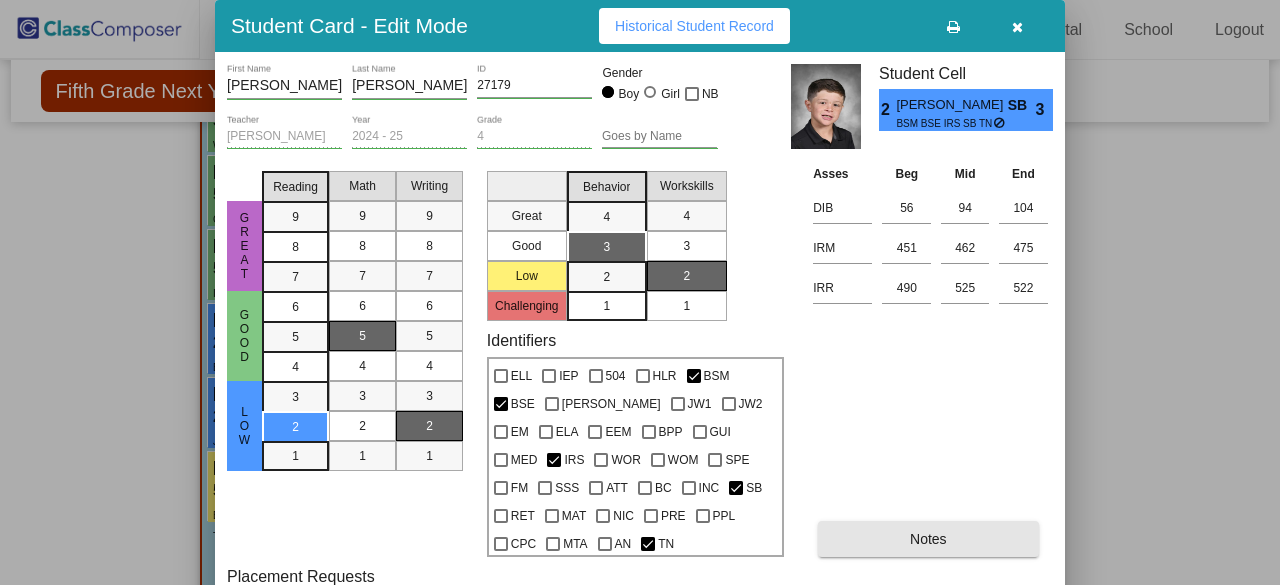 click on "Notes" at bounding box center [928, 539] 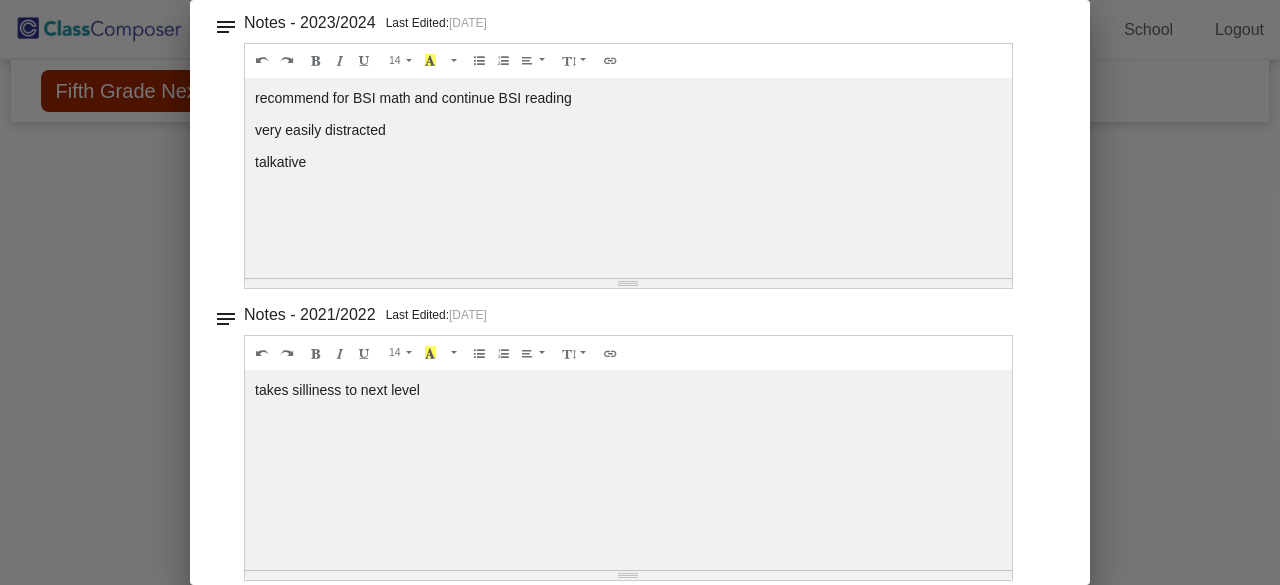 scroll, scrollTop: 506, scrollLeft: 0, axis: vertical 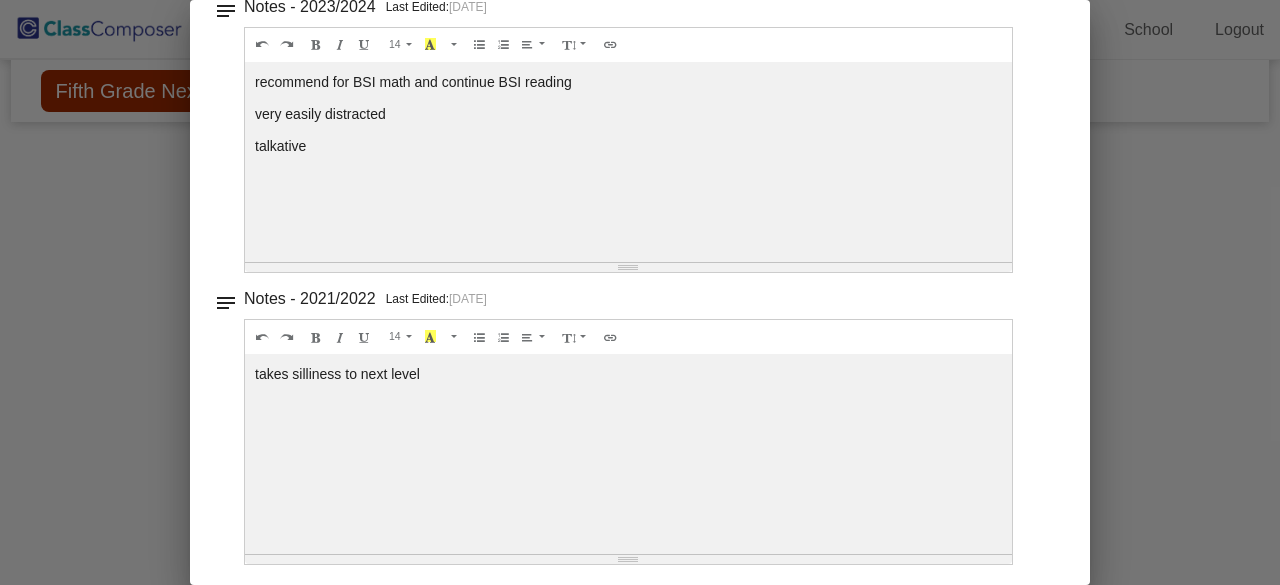 click at bounding box center [640, 292] 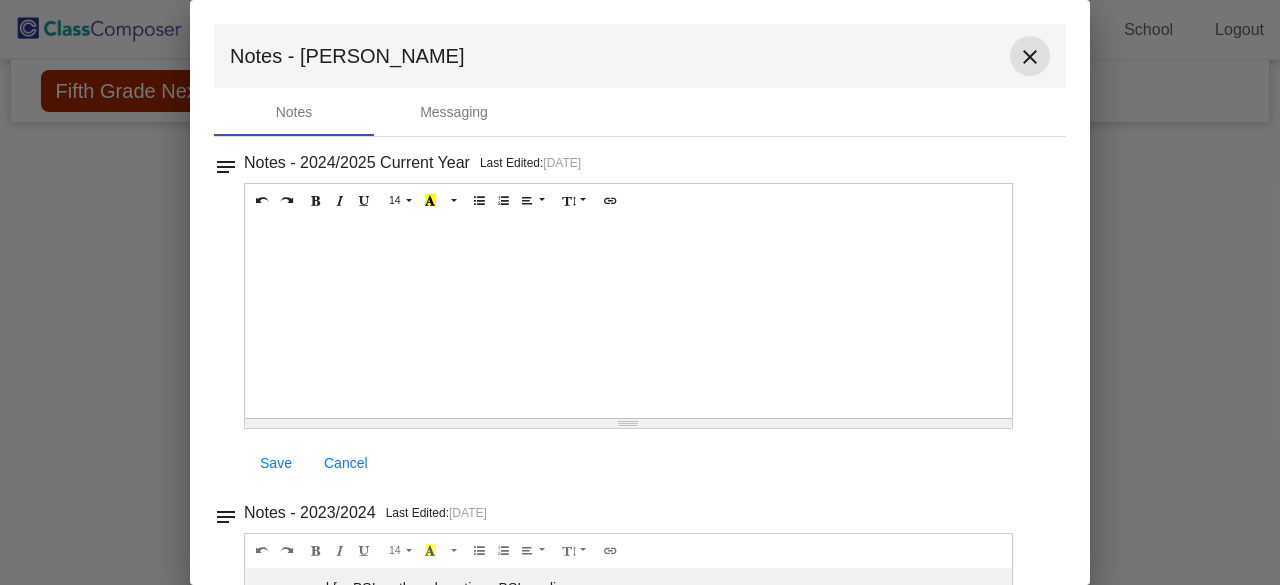 click on "close" at bounding box center [1030, 57] 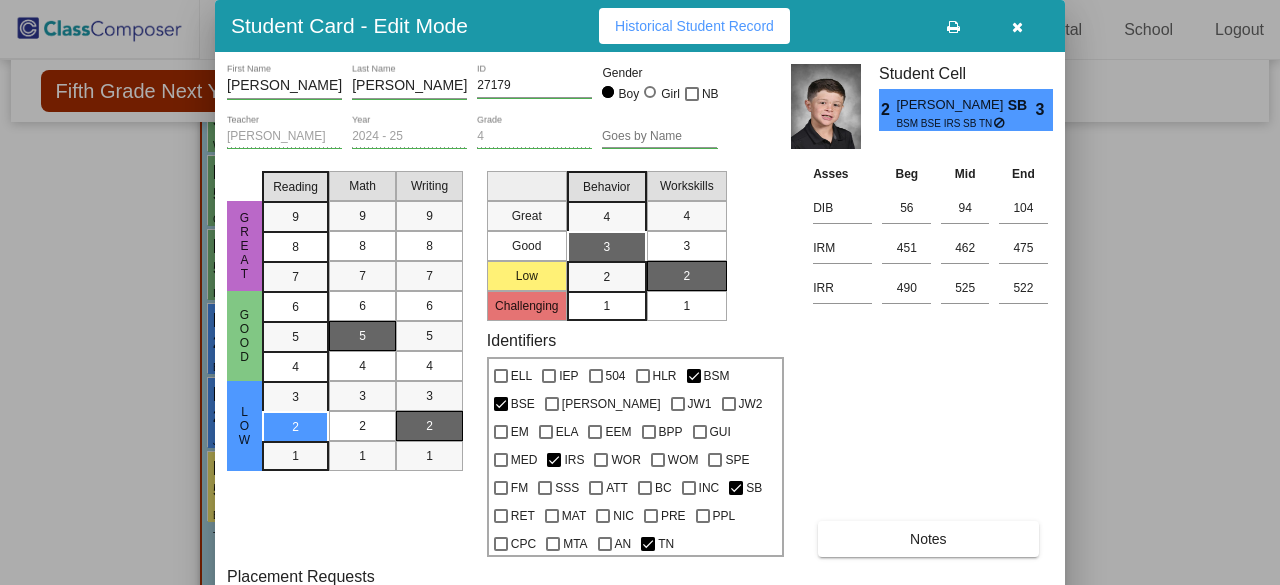 click at bounding box center (1017, 27) 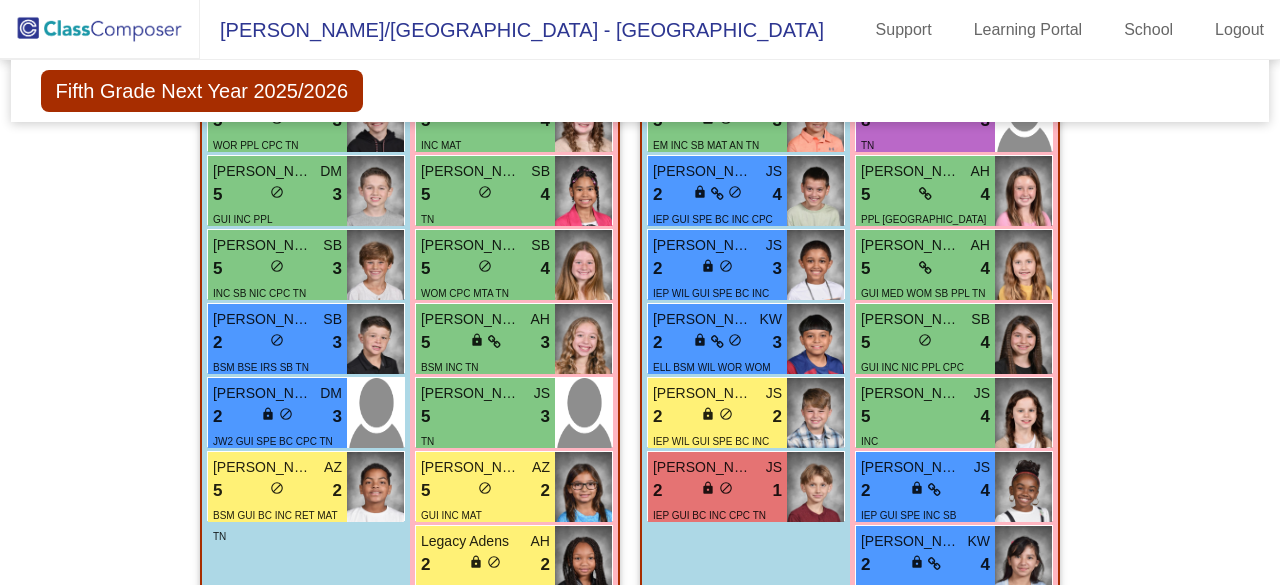 click on "Hallway   - Hallway Class  picture_as_pdf  Add Student  First Name Last Name Student Id  (Recommended)   Boy   Girl   [DEMOGRAPHIC_DATA] Add Close  Boys : 0    No Students   Girls: 1 [PERSON_NAME] lock do_not_disturb_alt IEP WIL SPE INC Class 1   - [PERSON_NAME]  picture_as_pdf [PERSON_NAME]  Add Student  First Name Last Name Student Id  (Recommended)   Boy   Girl   [DEMOGRAPHIC_DATA] Add Close  Boys : 9  [PERSON_NAME] AH 8 lock do_not_disturb_alt 4 TN [PERSON_NAME] JS 5 lock do_not_disturb_alt 4 INC SB CPC TN Brayden Golden OL 5 lock do_not_disturb_alt 4 SPE INC TN [PERSON_NAME] [PERSON_NAME] 5 lock do_not_disturb_alt 3 PPL TN [PERSON_NAME] SB 5 lock do_not_disturb_alt 3 SB TN [PERSON_NAME] 5 lock do_not_disturb_alt 3 GUI INC MTA [PERSON_NAME] DM 5 lock do_not_disturb_alt 3 WOR WOM INC CPC [PERSON_NAME] 5 lock do_not_disturb_alt 2 GUI INC CPC [PERSON_NAME] AH 2 lock do_not_disturb_alt 2 WOM ATT Girls: 13 [PERSON_NAME] AH 8 lock do_not_disturb_alt 4 GUI MED PPL CPC MTA TN [PERSON_NAME] KW 8 lock do_not_disturb_alt 4 8 lock 4 TN 8 4" 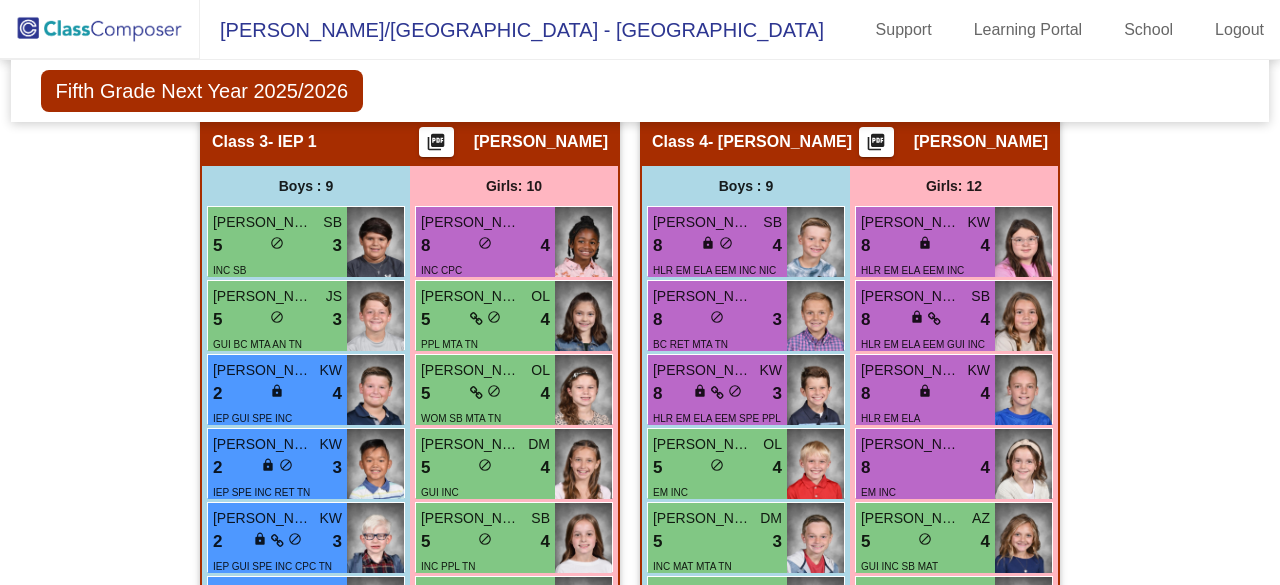 scroll, scrollTop: 1666, scrollLeft: 0, axis: vertical 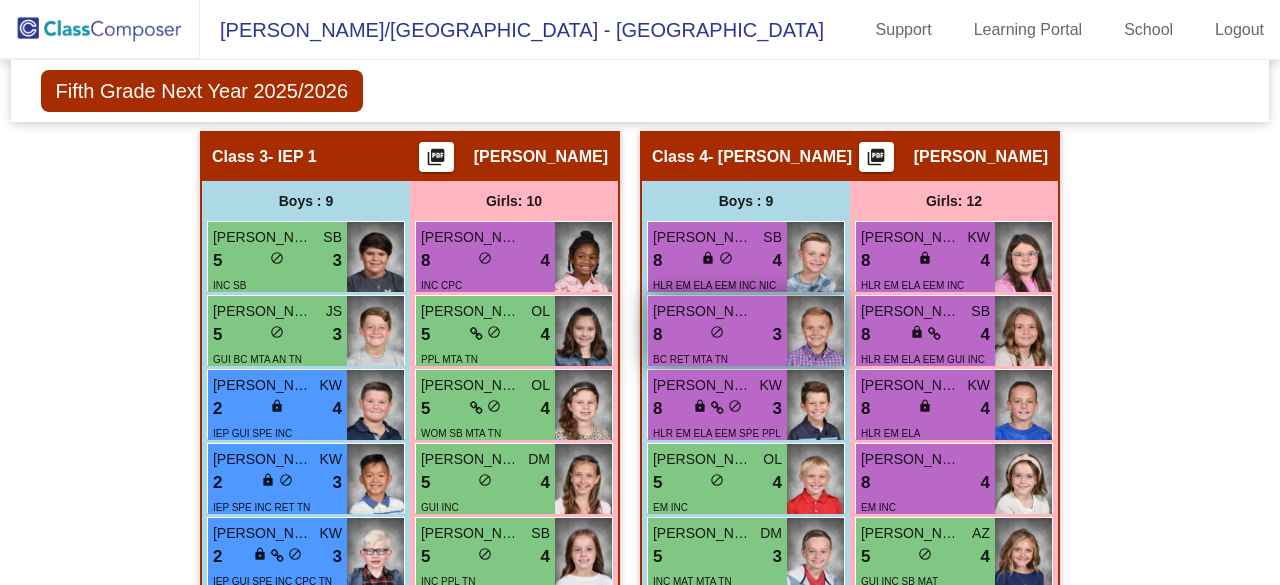click on "8 lock do_not_disturb_alt 3" at bounding box center [717, 335] 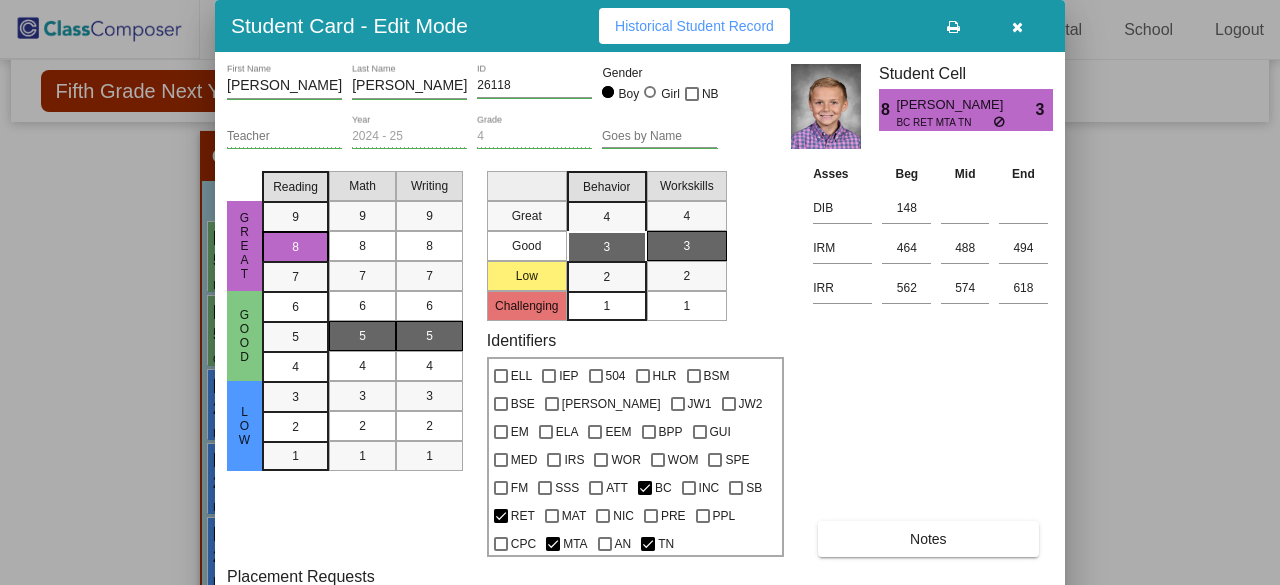 click on "Notes" at bounding box center (928, 539) 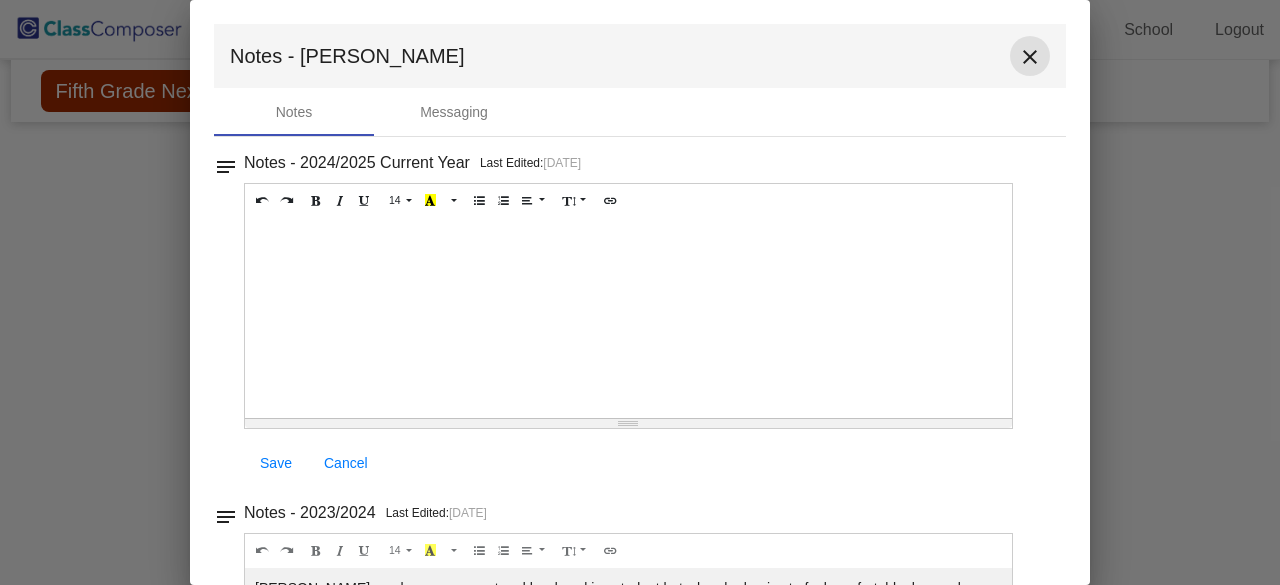 click on "close" at bounding box center [1030, 57] 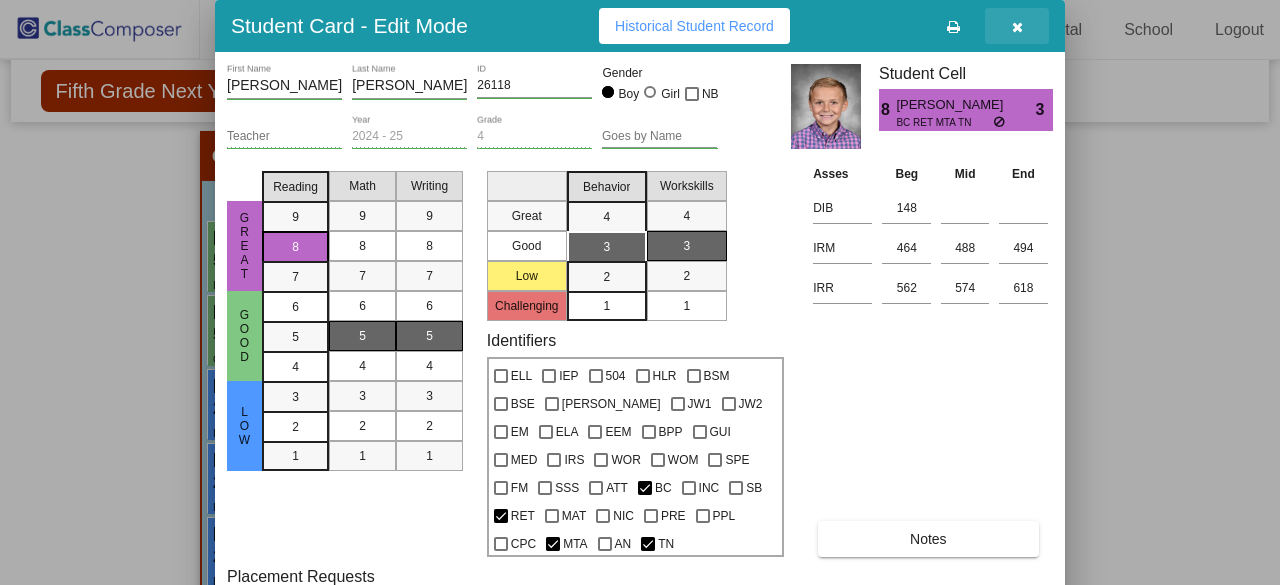 click at bounding box center [1017, 26] 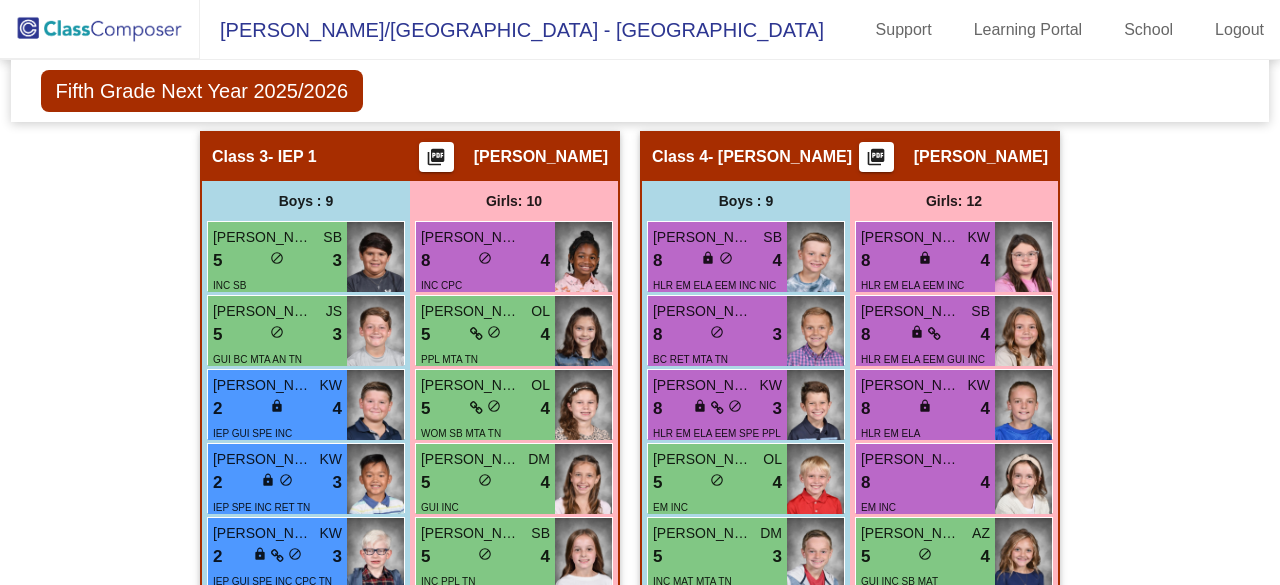 click on "Hallway   - Hallway Class  picture_as_pdf  Add Student  First Name Last Name Student Id  (Recommended)   Boy   Girl   [DEMOGRAPHIC_DATA] Add Close  Boys : 0    No Students   Girls: 1 [PERSON_NAME] lock do_not_disturb_alt IEP WIL SPE INC Class 1   - [PERSON_NAME]  picture_as_pdf [PERSON_NAME]  Add Student  First Name Last Name Student Id  (Recommended)   Boy   Girl   [DEMOGRAPHIC_DATA] Add Close  Boys : 9  [PERSON_NAME] AH 8 lock do_not_disturb_alt 4 TN [PERSON_NAME] JS 5 lock do_not_disturb_alt 4 INC SB CPC TN Brayden Golden OL 5 lock do_not_disturb_alt 4 SPE INC TN [PERSON_NAME] [PERSON_NAME] 5 lock do_not_disturb_alt 3 PPL TN [PERSON_NAME] SB 5 lock do_not_disturb_alt 3 SB TN [PERSON_NAME] 5 lock do_not_disturb_alt 3 GUI INC MTA [PERSON_NAME] DM 5 lock do_not_disturb_alt 3 WOR WOM INC CPC [PERSON_NAME] 5 lock do_not_disturb_alt 2 GUI INC CPC [PERSON_NAME] AH 2 lock do_not_disturb_alt 2 WOM ATT Girls: 13 [PERSON_NAME] AH 8 lock do_not_disturb_alt 4 GUI MED PPL CPC MTA TN [PERSON_NAME] KW 8 lock do_not_disturb_alt 4 8 lock 4 TN 8 4" 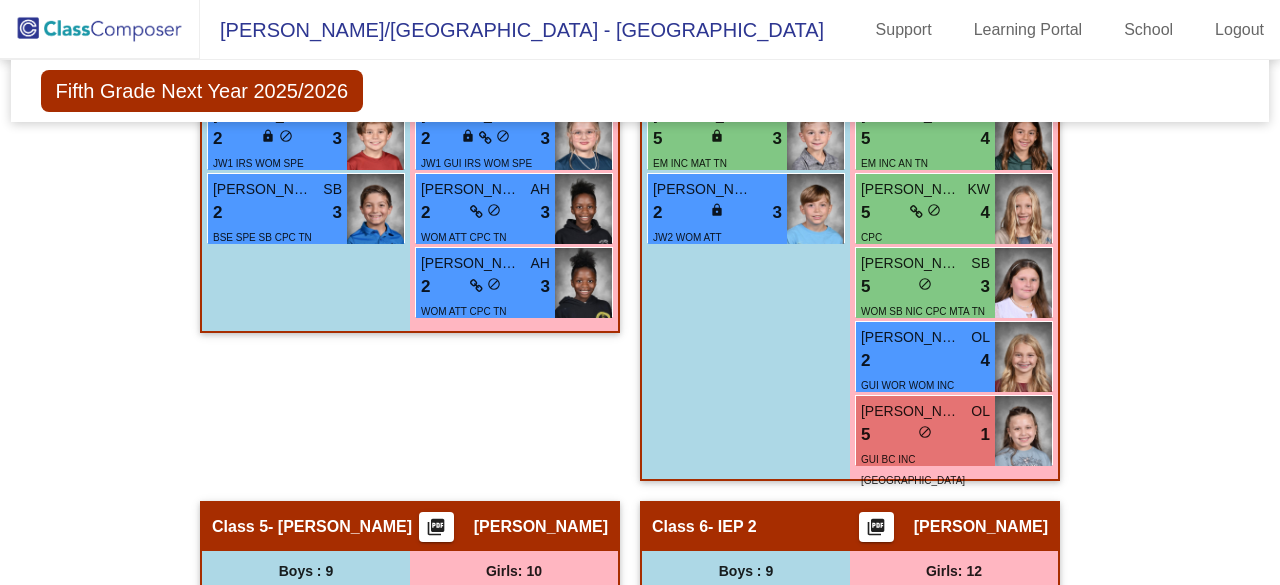 scroll, scrollTop: 2346, scrollLeft: 0, axis: vertical 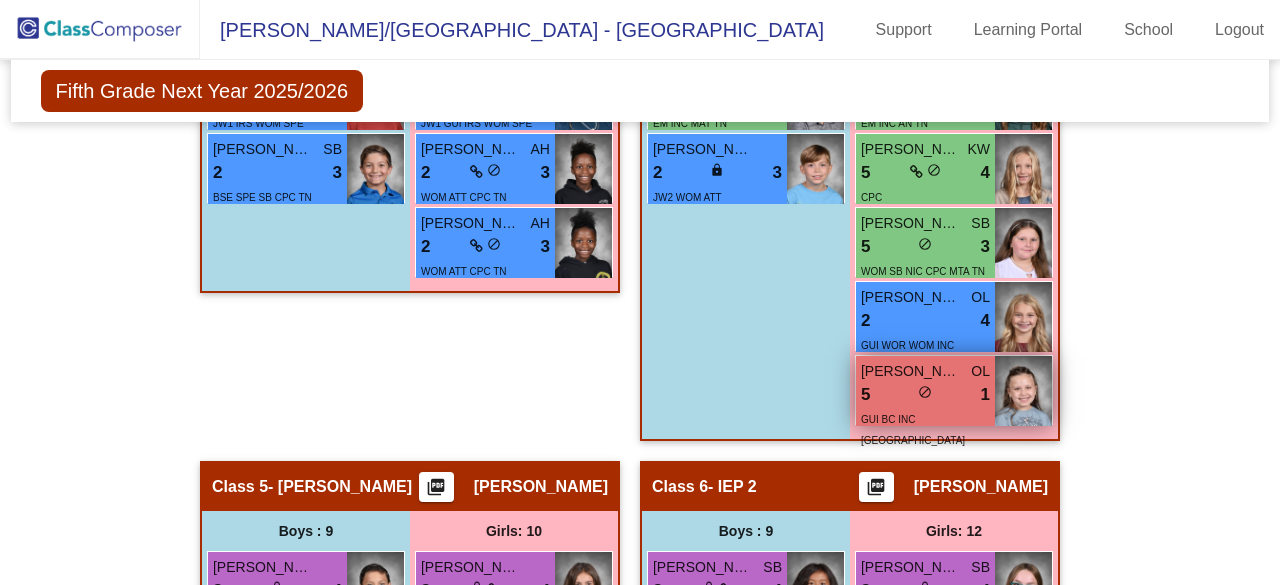 click on "5 lock do_not_disturb_alt 1" at bounding box center (925, 395) 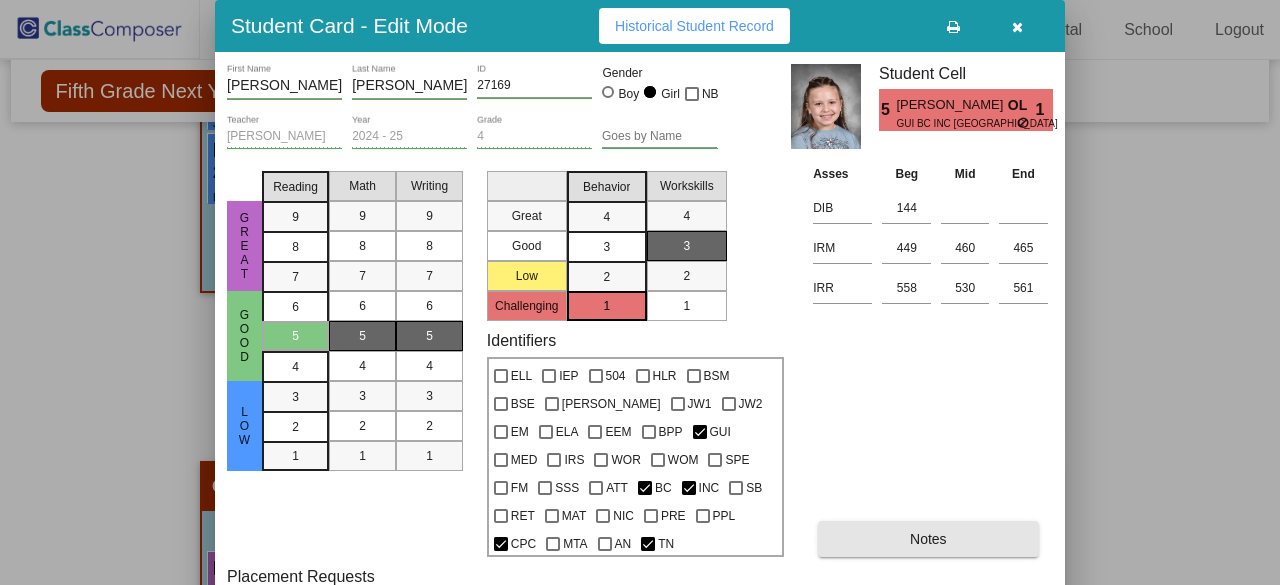click on "Notes" at bounding box center (928, 539) 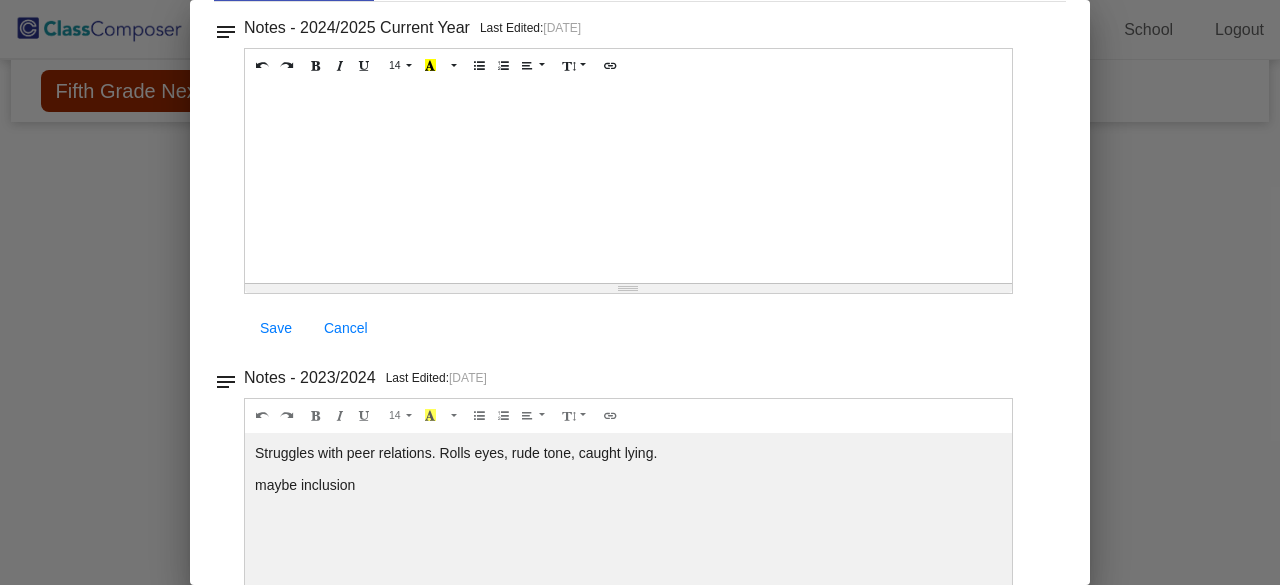 scroll, scrollTop: 142, scrollLeft: 0, axis: vertical 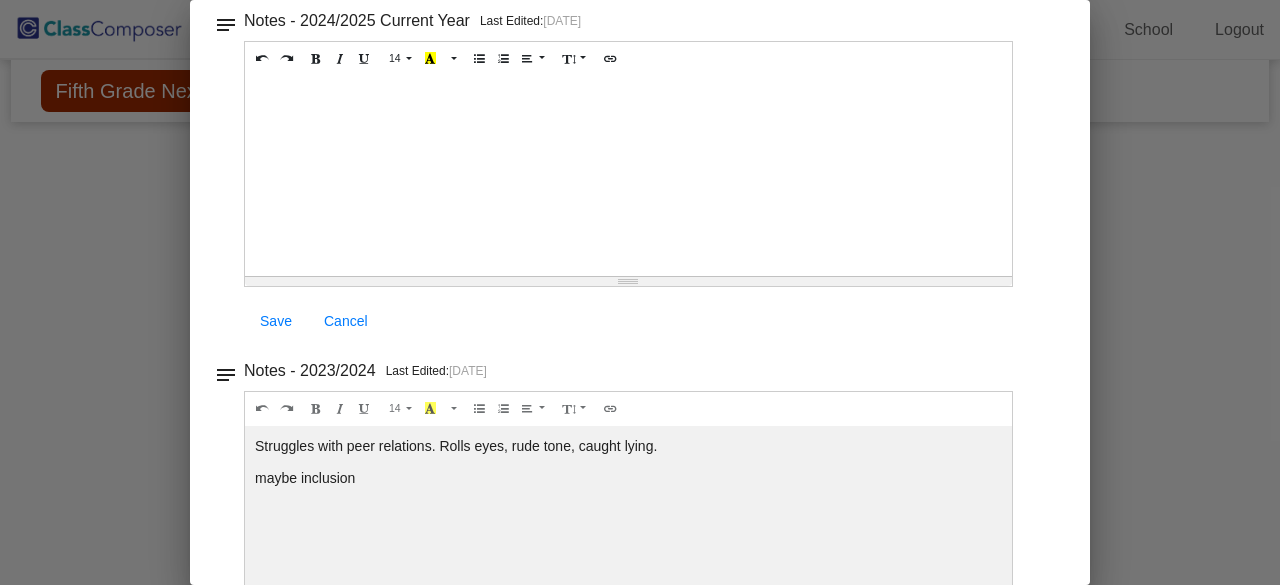 click at bounding box center (640, 292) 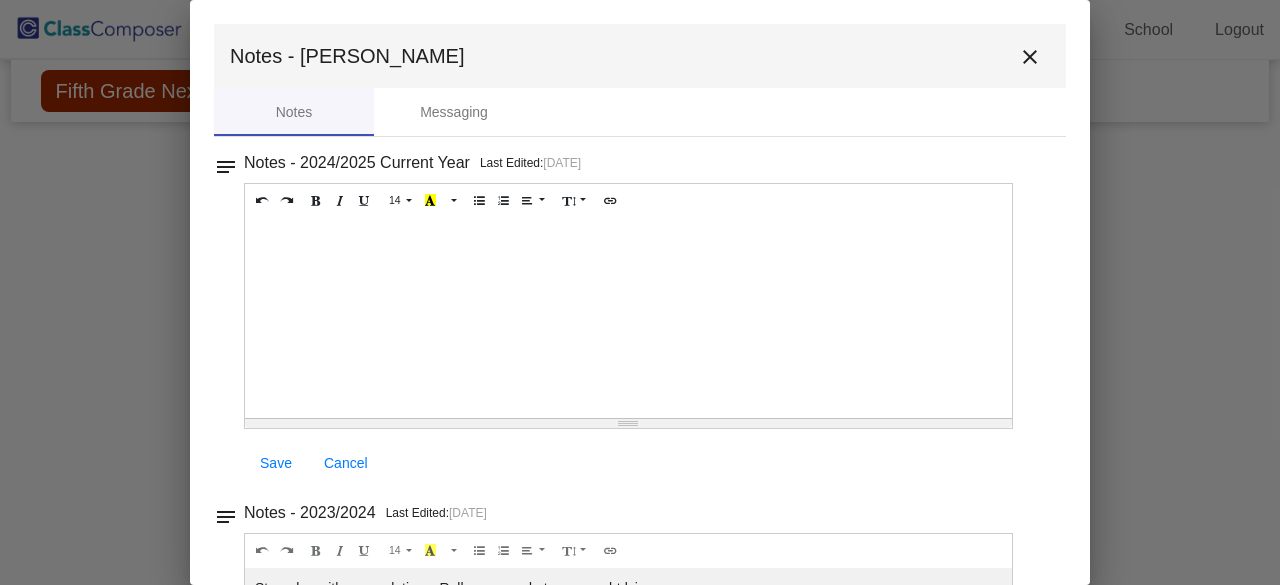 click on "close" at bounding box center [1030, 57] 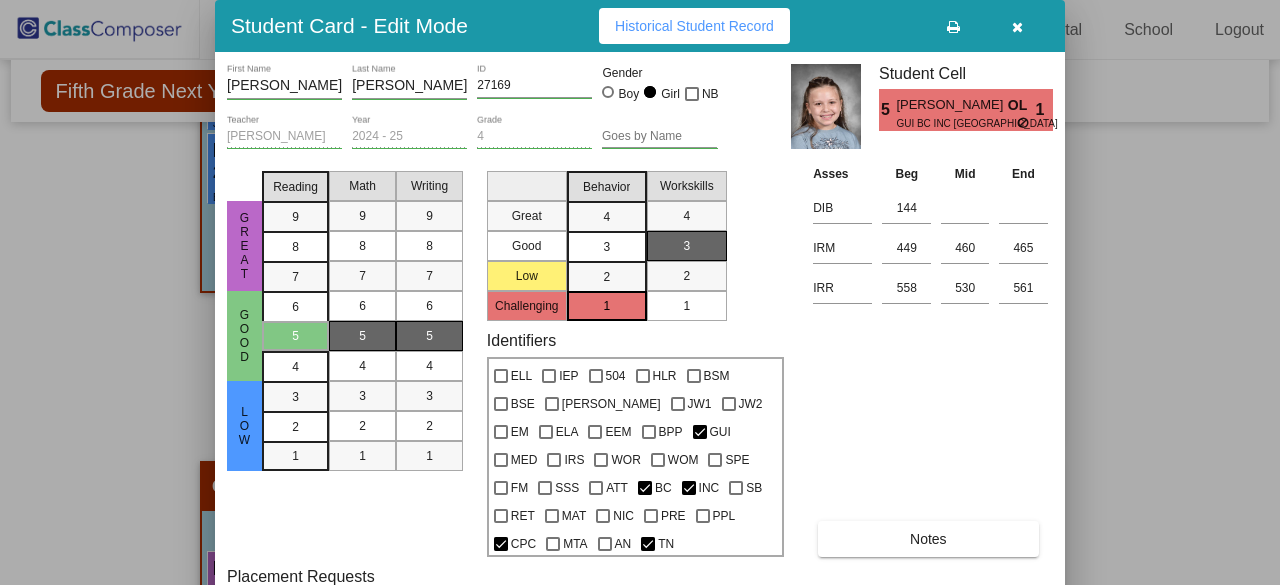 click at bounding box center (1017, 26) 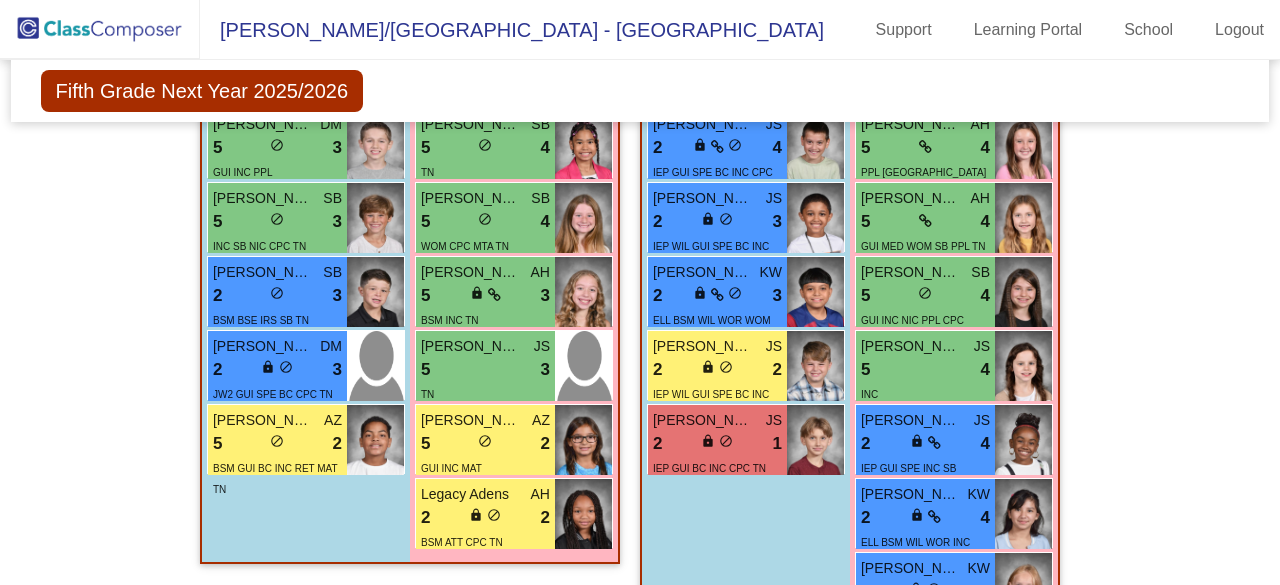 scroll, scrollTop: 3100, scrollLeft: 0, axis: vertical 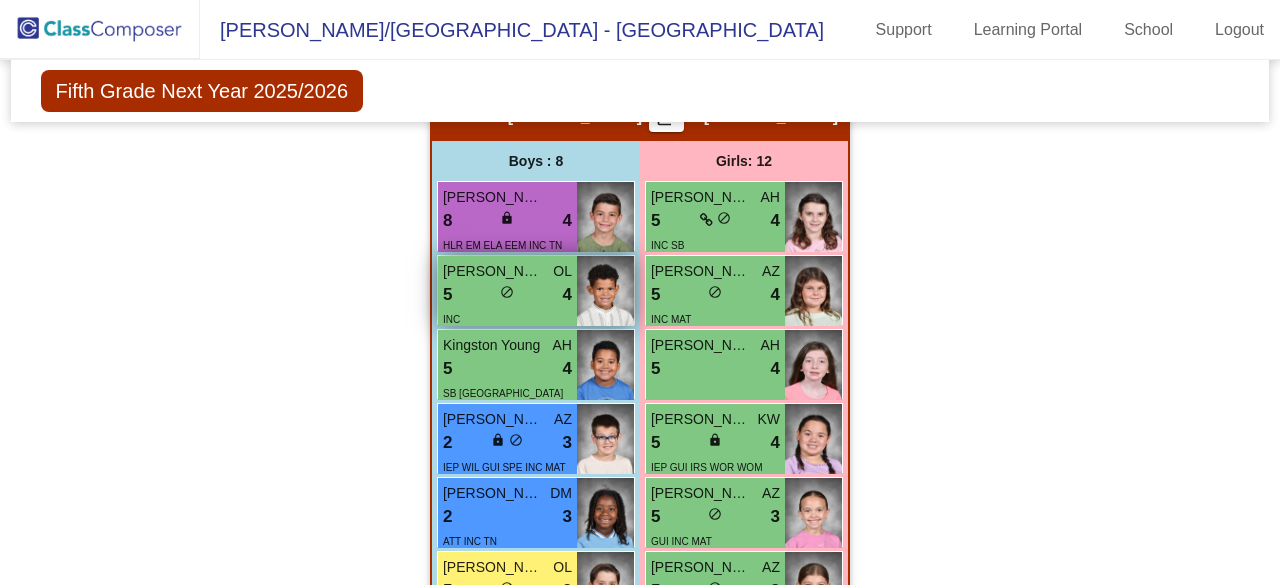 click on "do_not_disturb_alt" at bounding box center [507, 292] 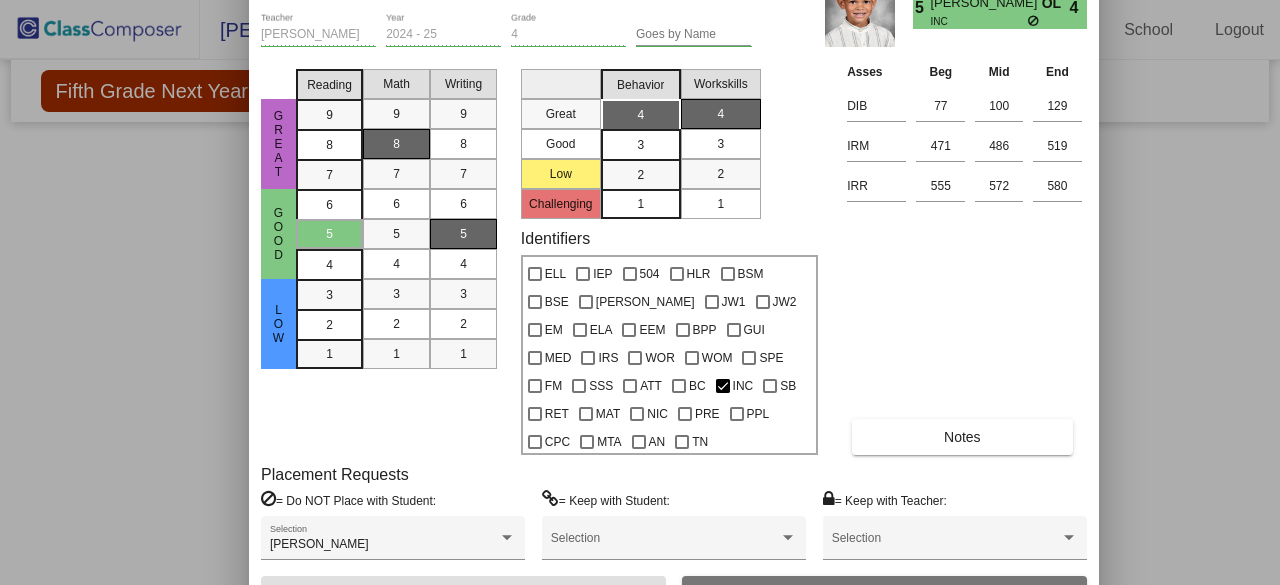 drag, startPoint x: 871, startPoint y: 15, endPoint x: 905, endPoint y: -87, distance: 107.51744 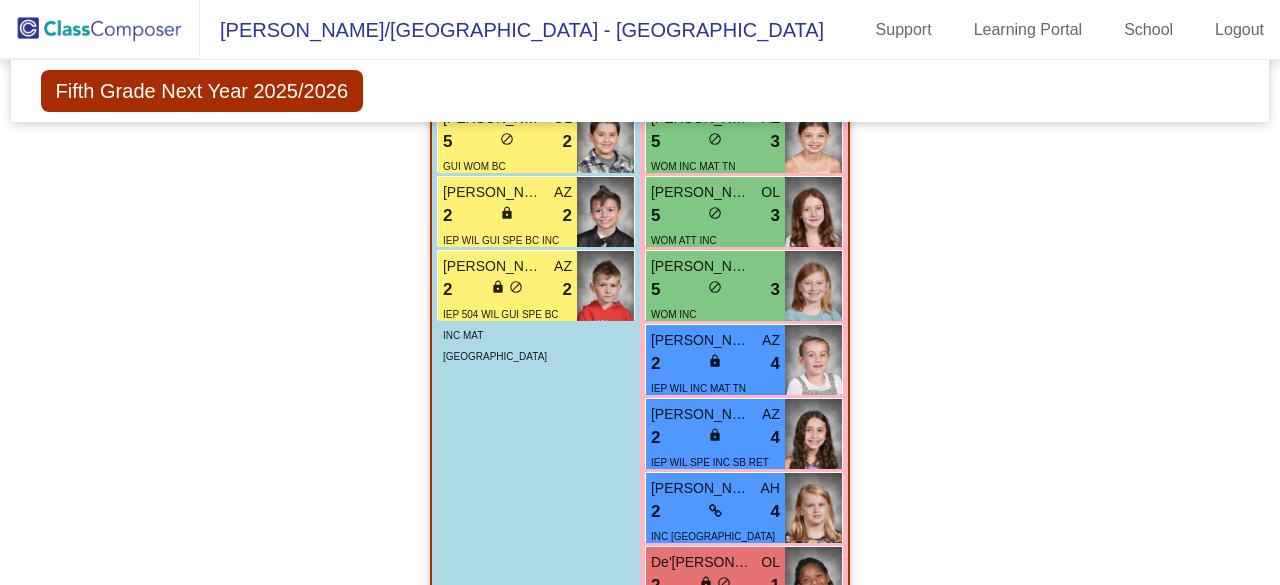 scroll, scrollTop: 5260, scrollLeft: 0, axis: vertical 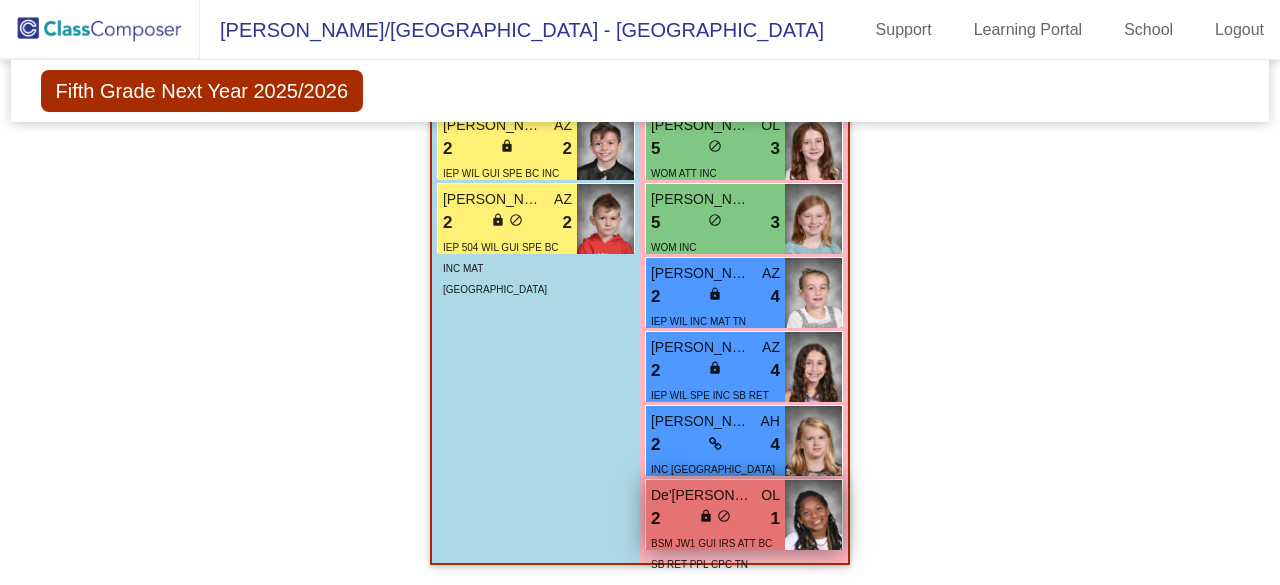 click on "2 lock do_not_disturb_alt 1" at bounding box center (715, 519) 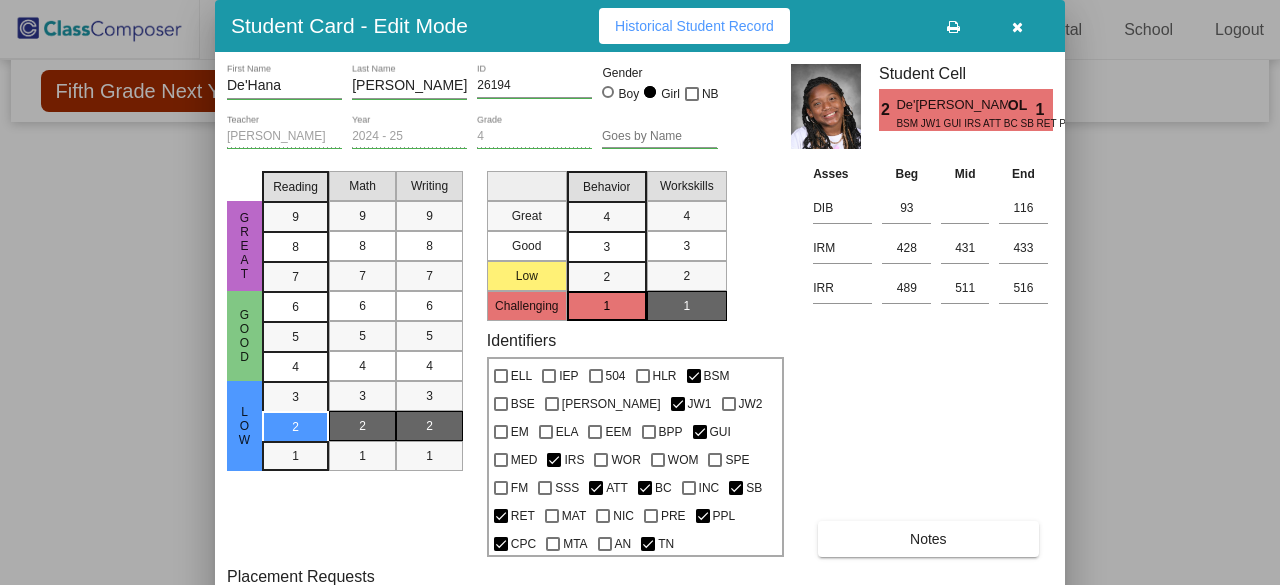 click on "Notes" at bounding box center (928, 539) 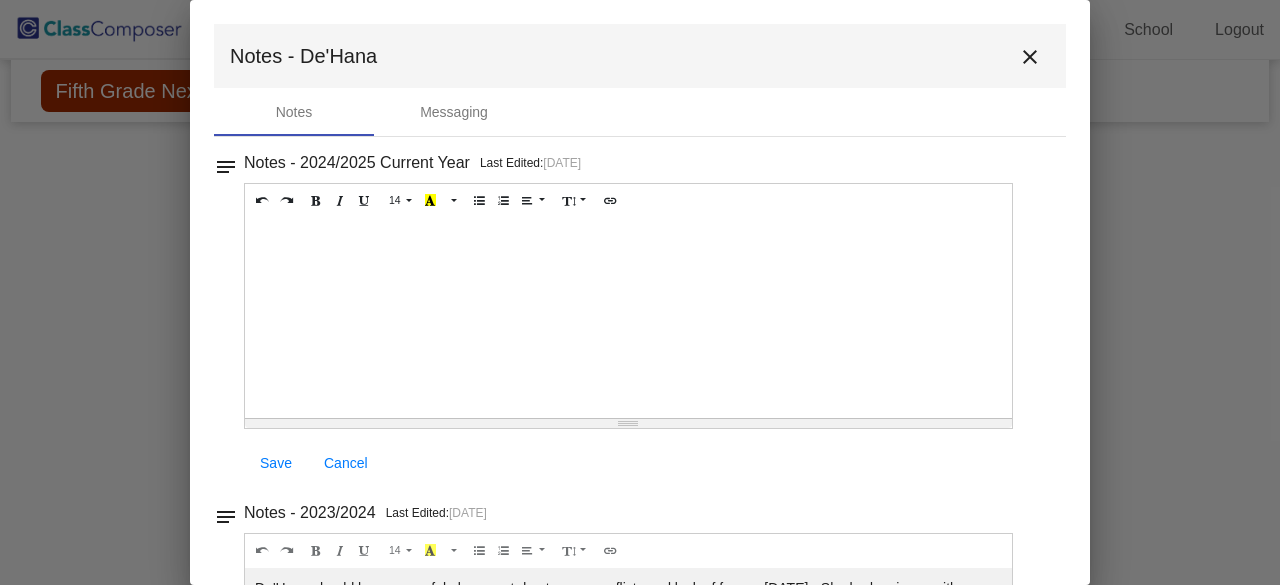 drag, startPoint x: 1091, startPoint y: 277, endPoint x: 1100, endPoint y: 336, distance: 59.682495 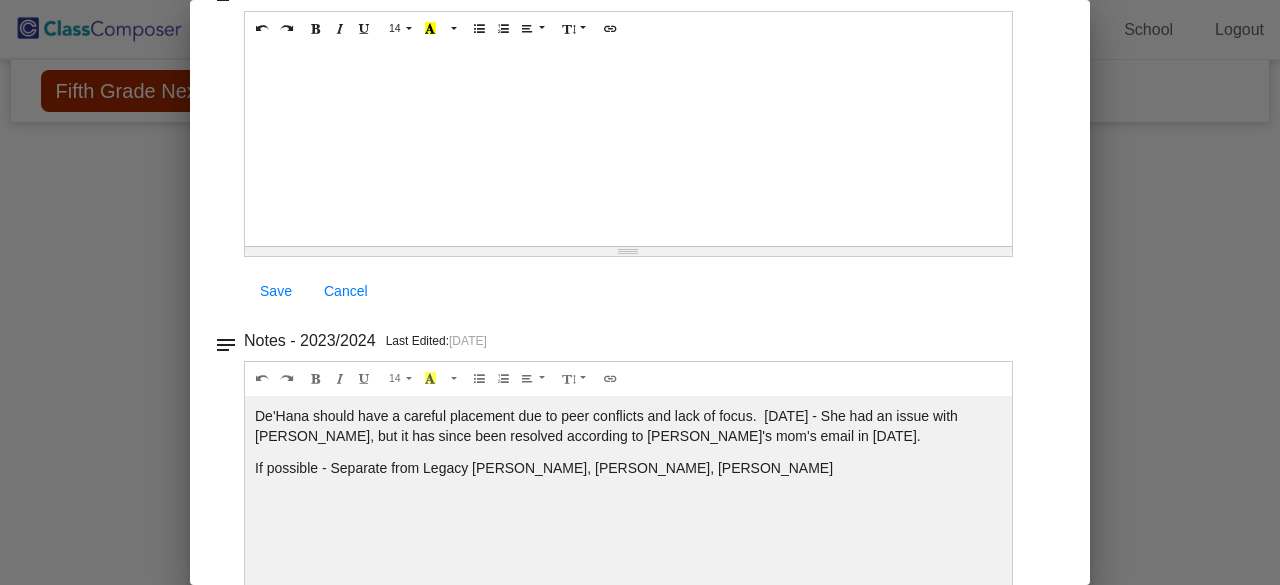 scroll, scrollTop: 173, scrollLeft: 0, axis: vertical 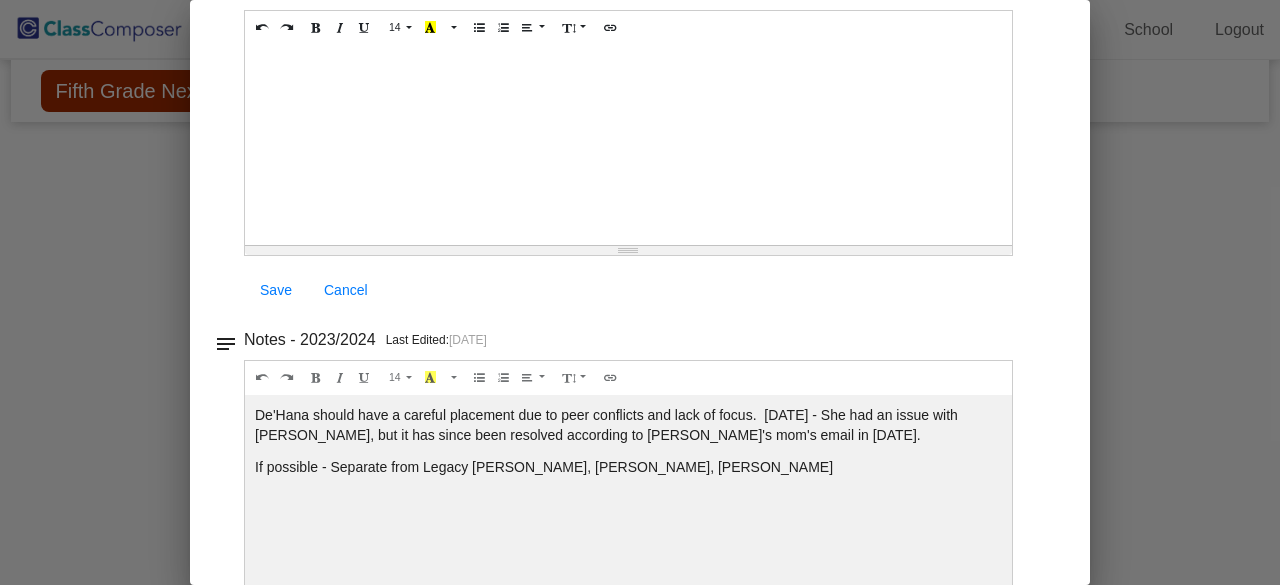 click at bounding box center [640, 292] 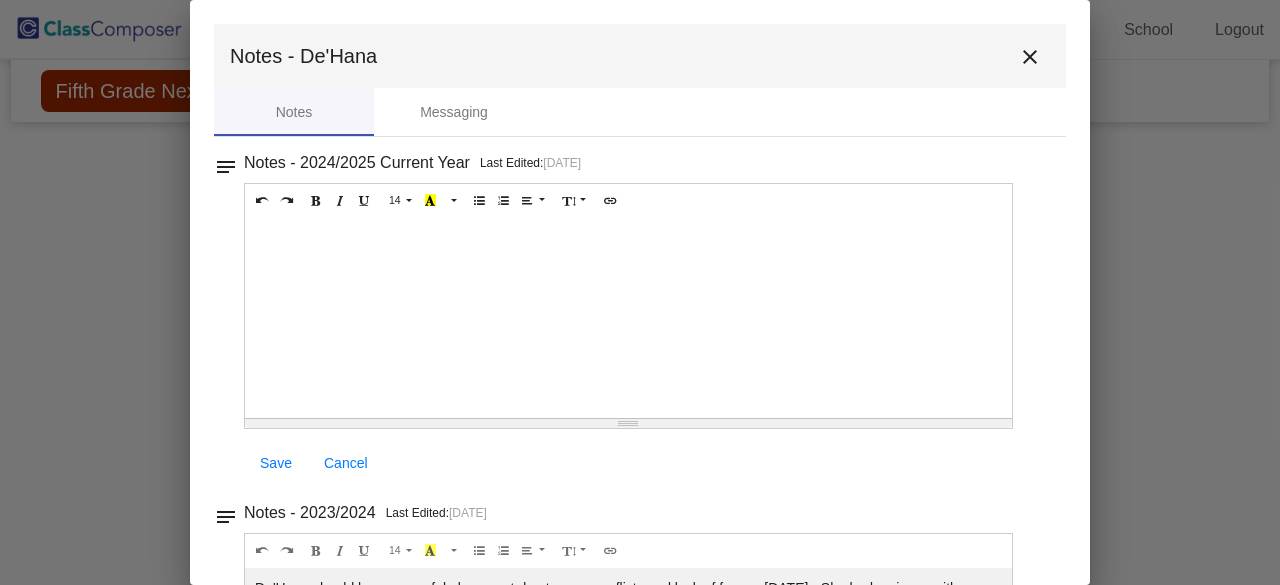 click on "close" at bounding box center (1030, 57) 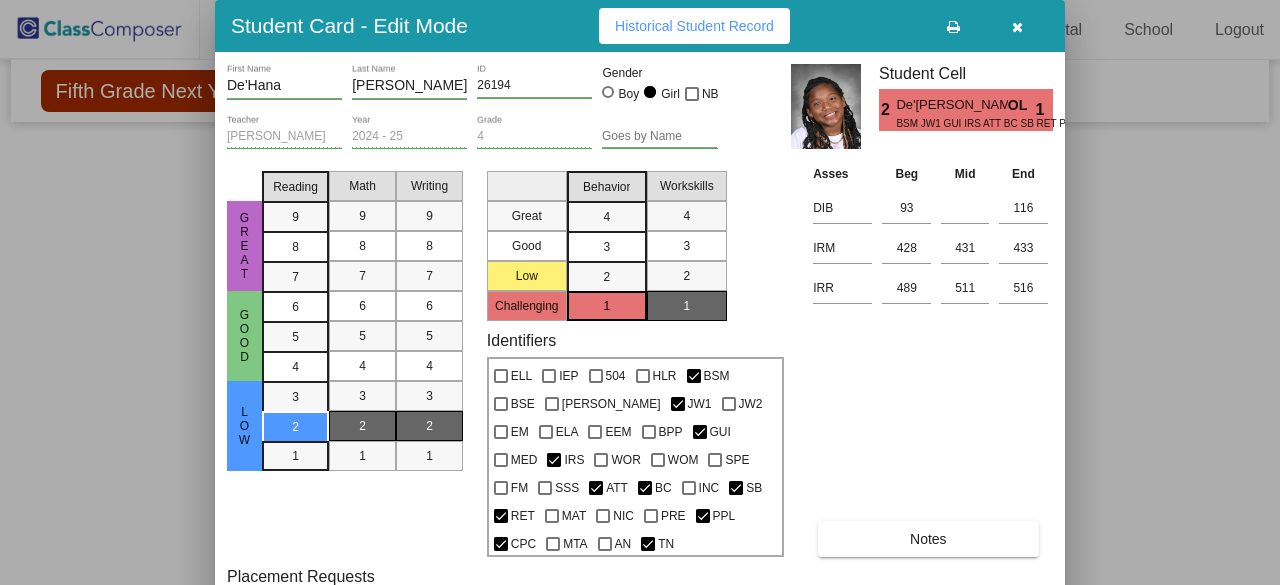 click at bounding box center (1017, 26) 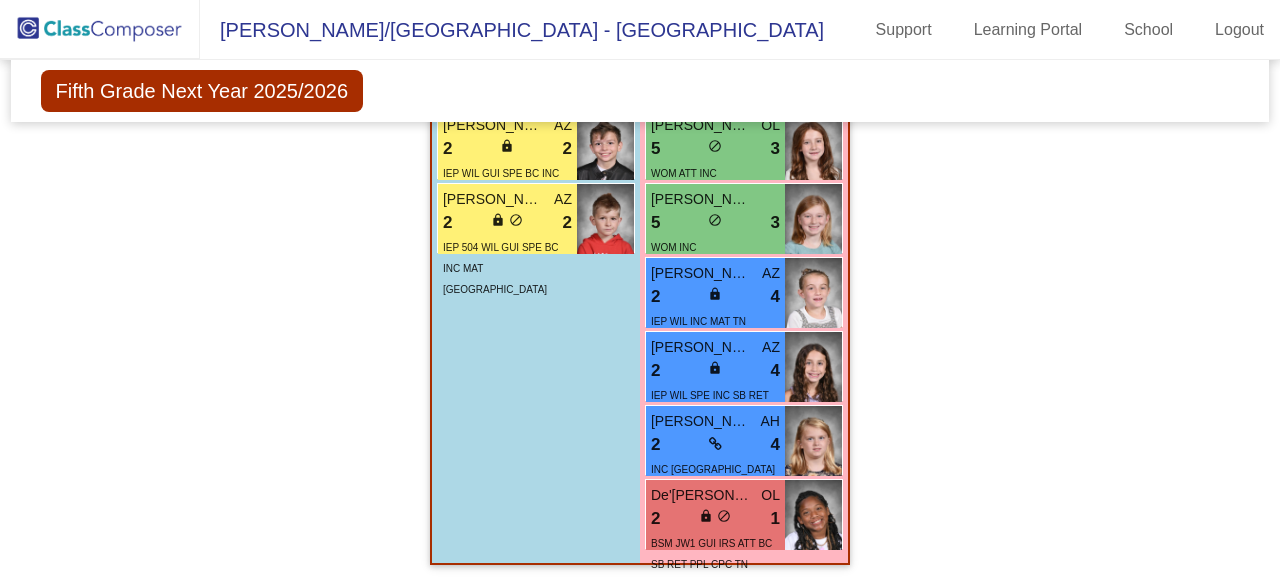 click on "Hallway   - Hallway Class  picture_as_pdf  Add Student  First Name Last Name Student Id  (Recommended)   Boy   Girl   [DEMOGRAPHIC_DATA] Add Close  Boys : 0    No Students   Girls: 1 [PERSON_NAME] lock do_not_disturb_alt IEP WIL SPE INC Class 1   - [PERSON_NAME]  picture_as_pdf [PERSON_NAME]  Add Student  First Name Last Name Student Id  (Recommended)   Boy   Girl   [DEMOGRAPHIC_DATA] Add Close  Boys : 9  [PERSON_NAME] AH 8 lock do_not_disturb_alt 4 TN [PERSON_NAME] JS 5 lock do_not_disturb_alt 4 INC SB CPC TN Brayden Golden OL 5 lock do_not_disturb_alt 4 SPE INC TN [PERSON_NAME] [PERSON_NAME] 5 lock do_not_disturb_alt 3 PPL TN [PERSON_NAME] SB 5 lock do_not_disturb_alt 3 SB TN [PERSON_NAME] 5 lock do_not_disturb_alt 3 GUI INC MTA [PERSON_NAME] DM 5 lock do_not_disturb_alt 3 WOR WOM INC CPC [PERSON_NAME] 5 lock do_not_disturb_alt 2 GUI INC CPC [PERSON_NAME] AH 2 lock do_not_disturb_alt 2 WOM ATT Girls: 13 [PERSON_NAME] AH 8 lock do_not_disturb_alt 4 GUI MED PPL CPC MTA TN [PERSON_NAME] KW 8 lock do_not_disturb_alt 4 8 lock 4 TN 8 4" 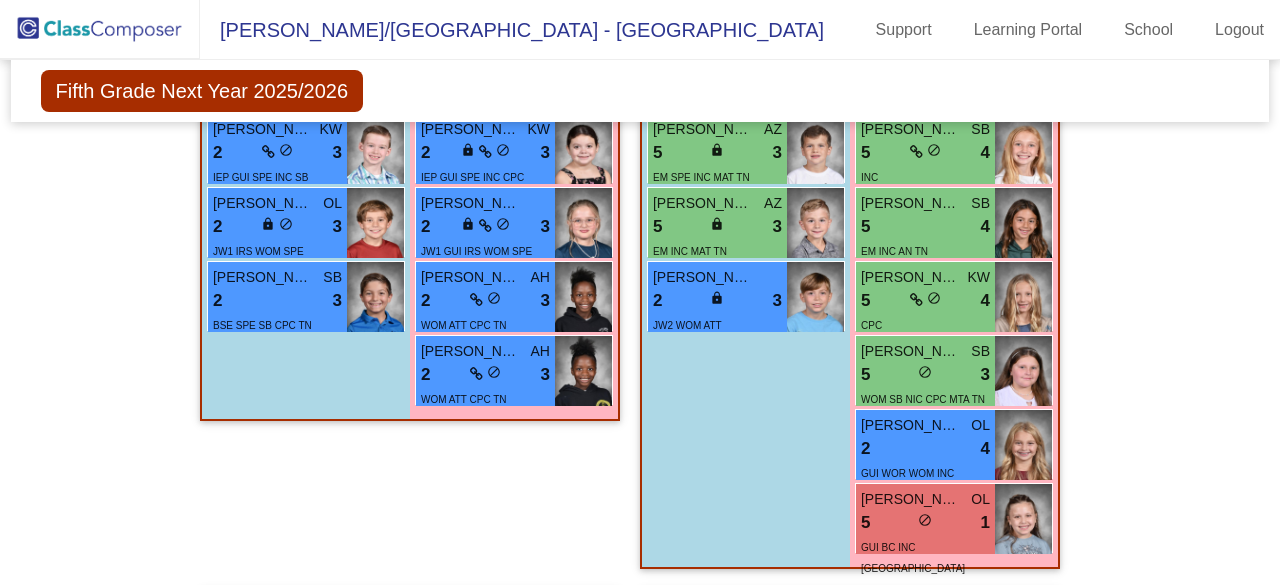 scroll, scrollTop: 2204, scrollLeft: 0, axis: vertical 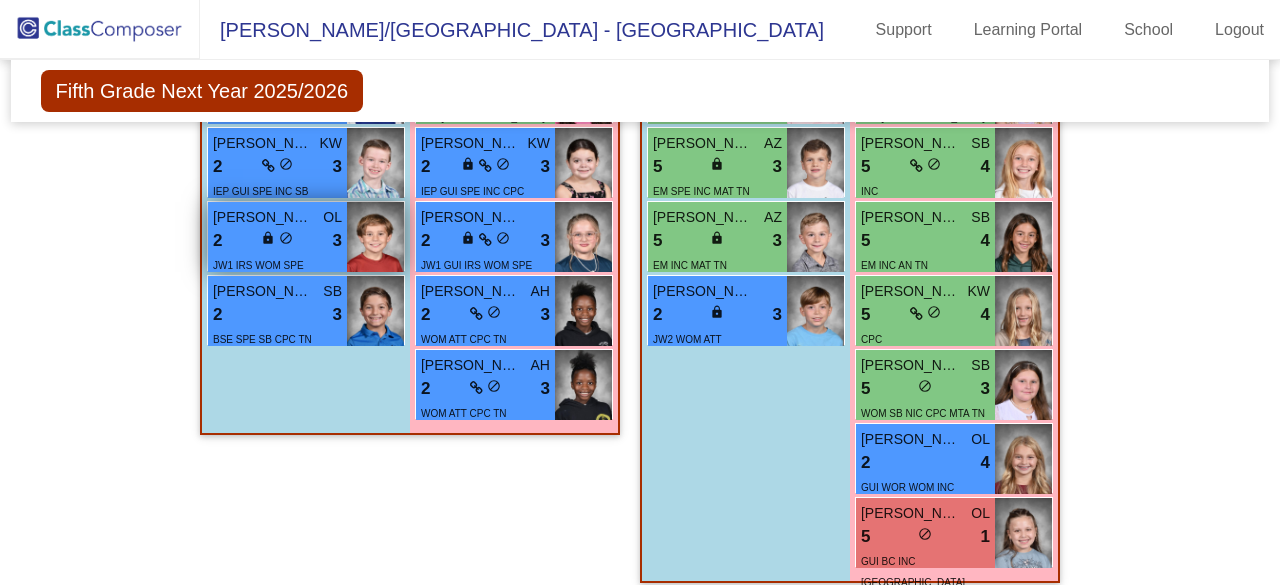 click on "2 lock do_not_disturb_alt 3" at bounding box center (277, 241) 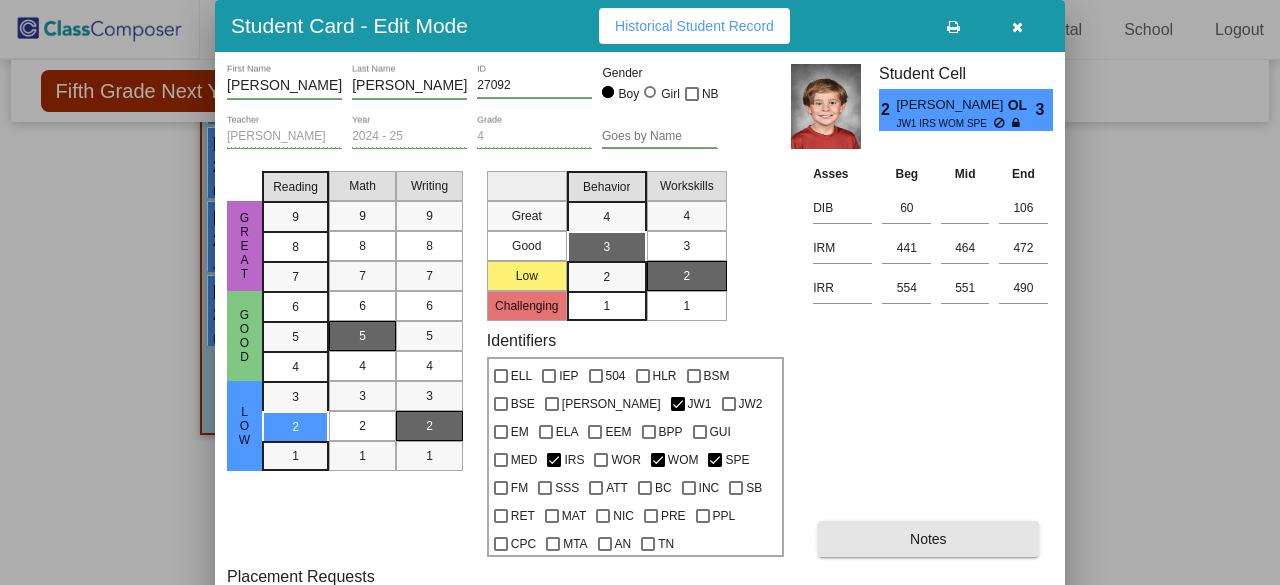 click on "Notes" at bounding box center [928, 539] 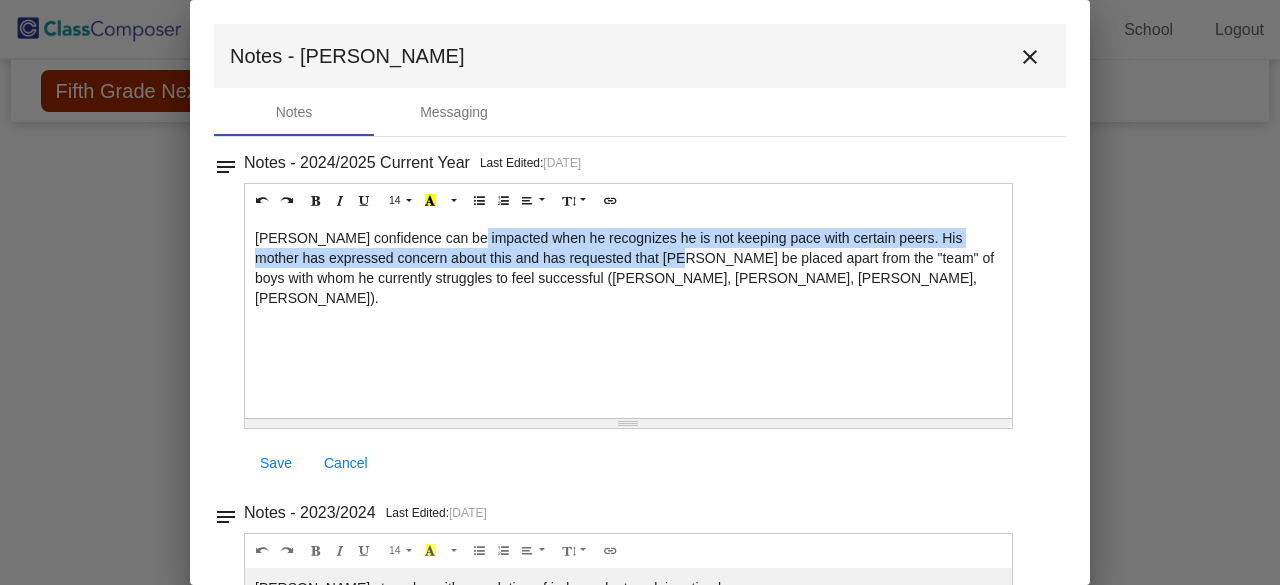 drag, startPoint x: 462, startPoint y: 234, endPoint x: 649, endPoint y: 247, distance: 187.45132 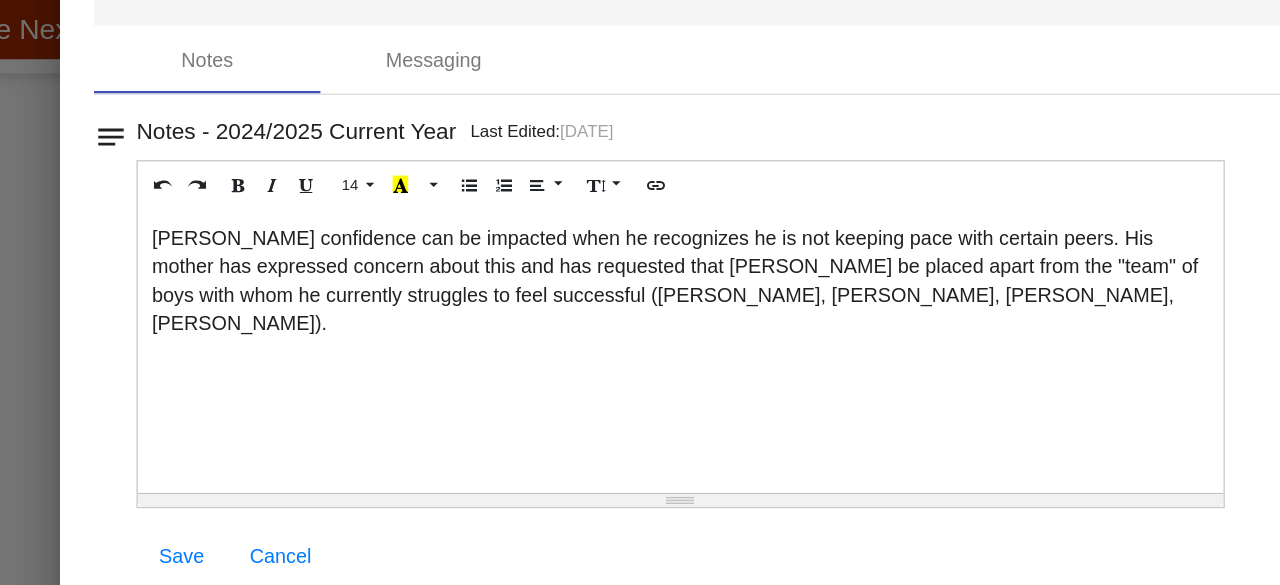 click at bounding box center [640, 292] 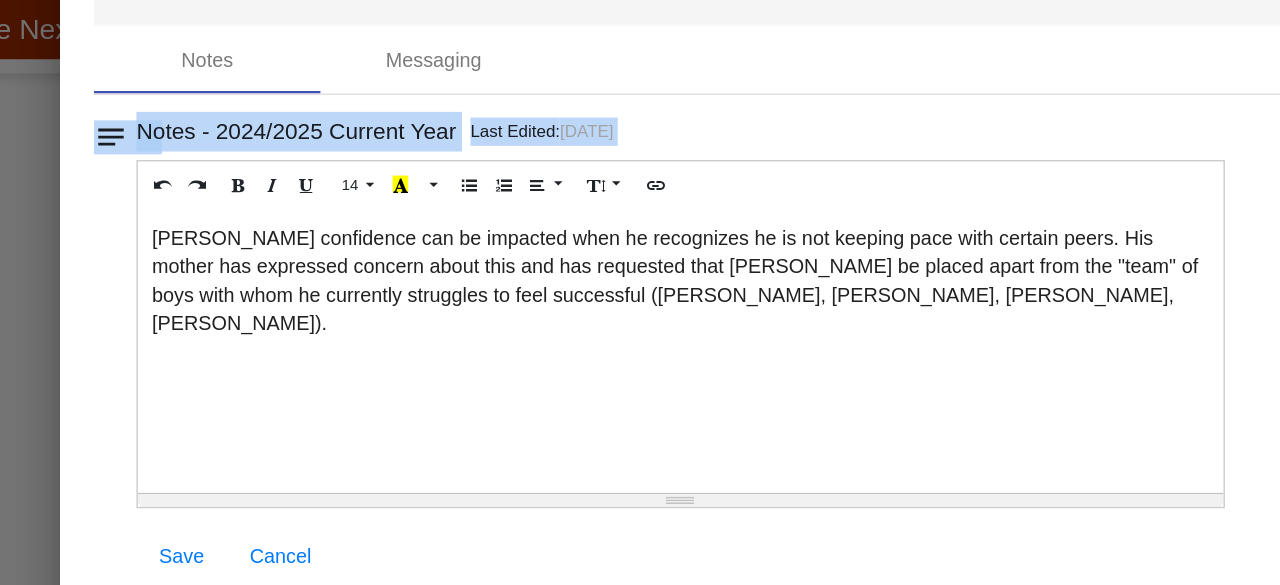 drag, startPoint x: 954, startPoint y: 125, endPoint x: 835, endPoint y: 220, distance: 152.2695 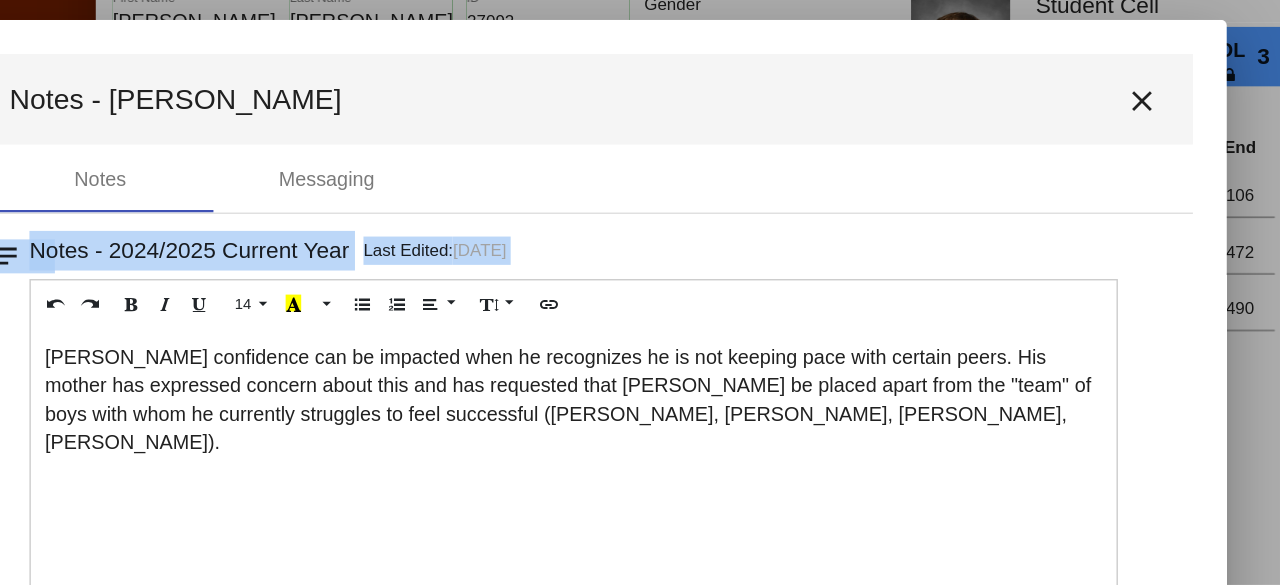 drag, startPoint x: 859, startPoint y: 79, endPoint x: 785, endPoint y: 163, distance: 111.94642 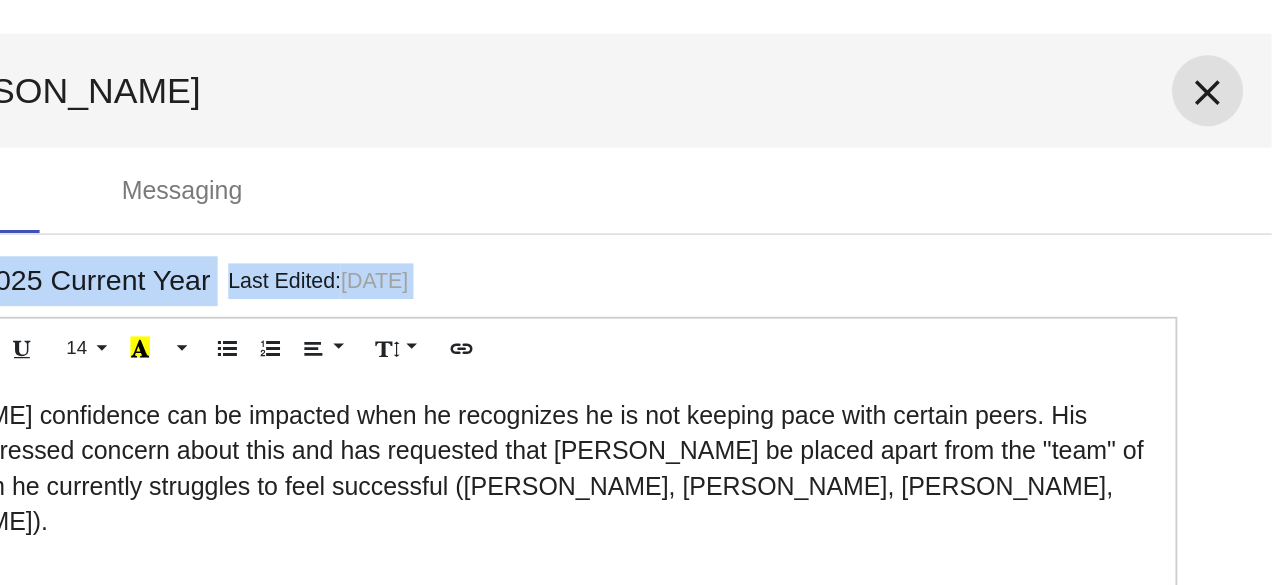 click on "close" at bounding box center (956, 141) 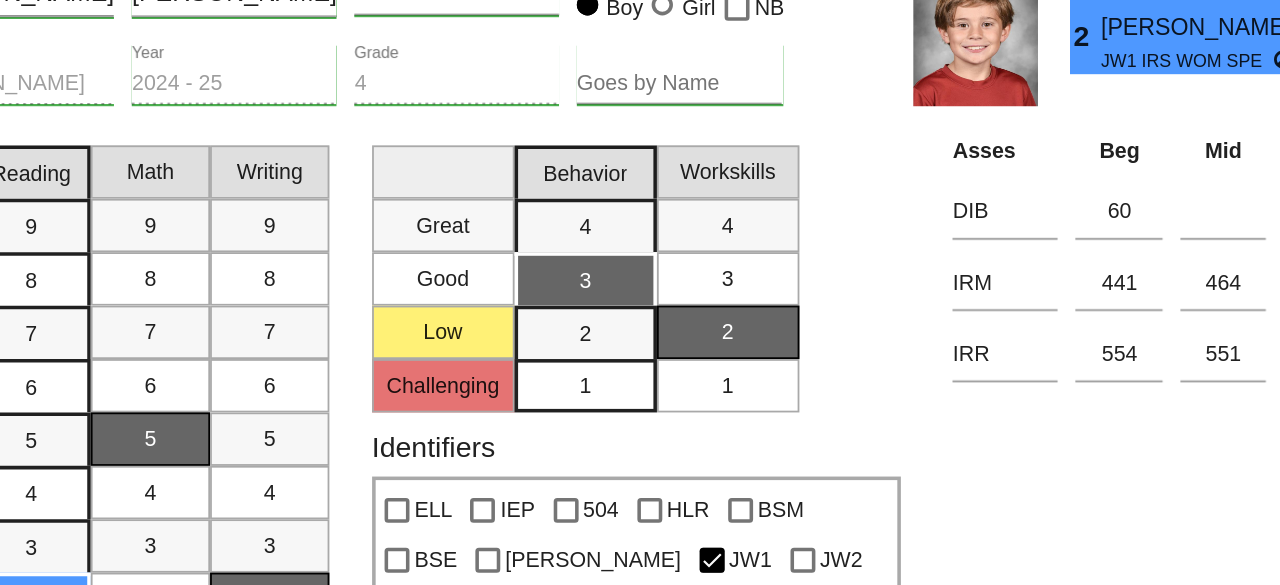 scroll, scrollTop: 0, scrollLeft: 0, axis: both 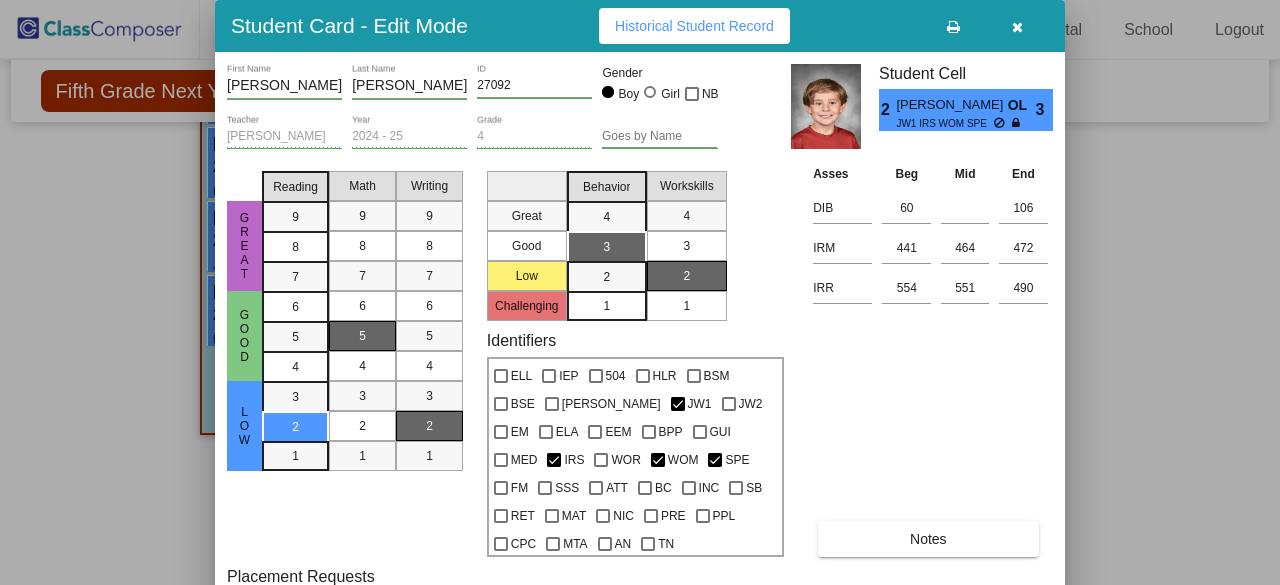click at bounding box center [1017, 26] 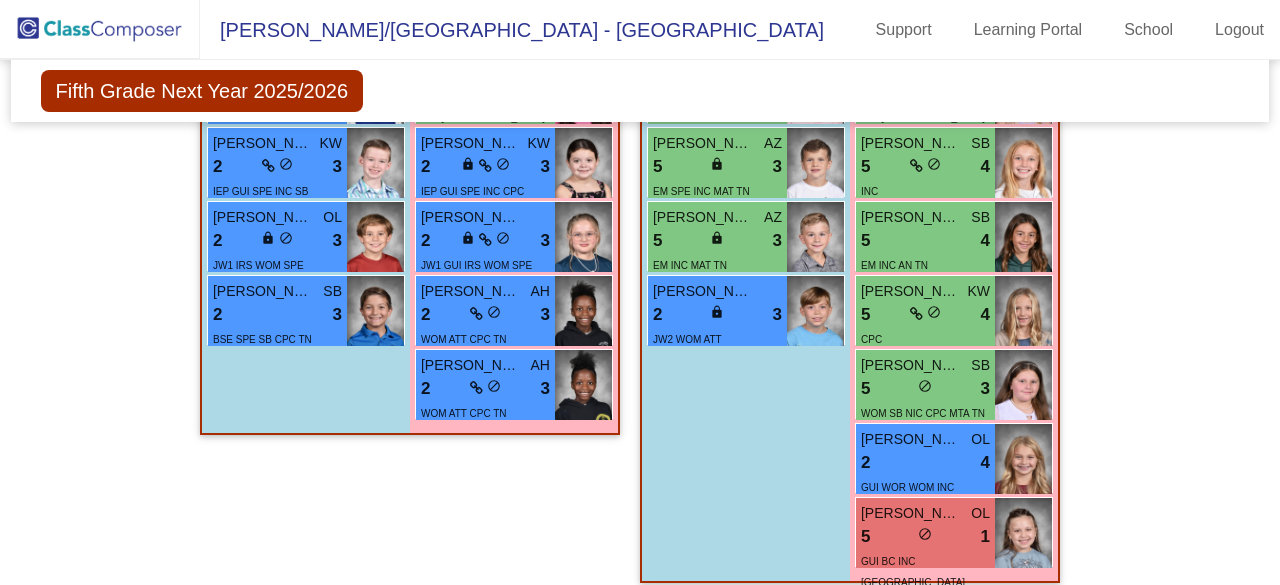 click at bounding box center [100, 29] 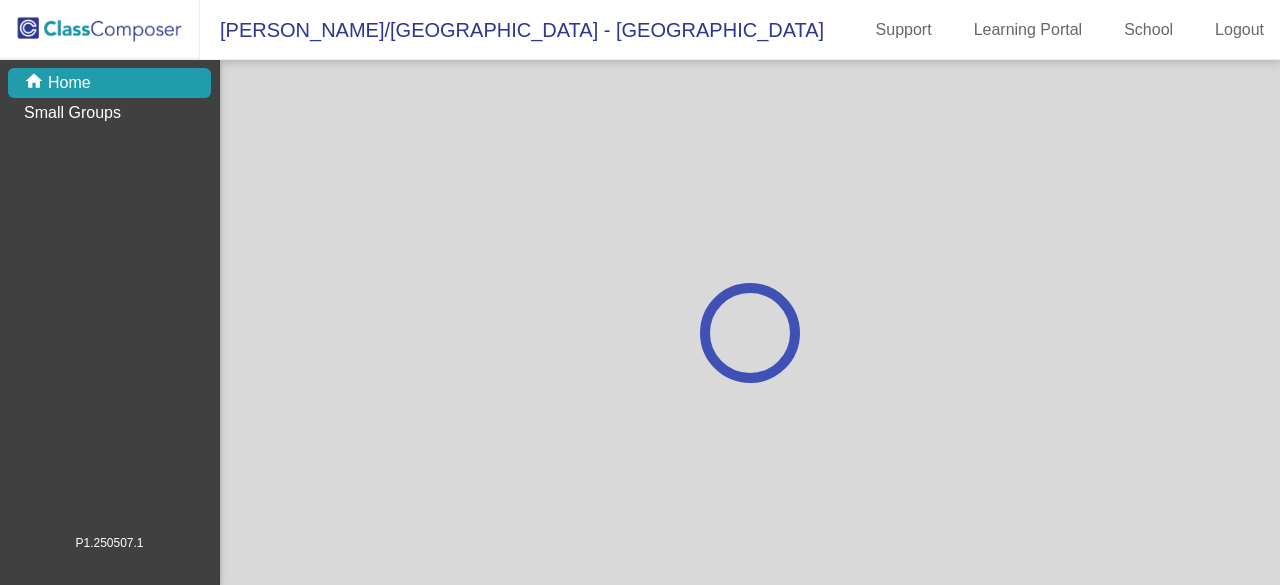 scroll, scrollTop: 0, scrollLeft: 0, axis: both 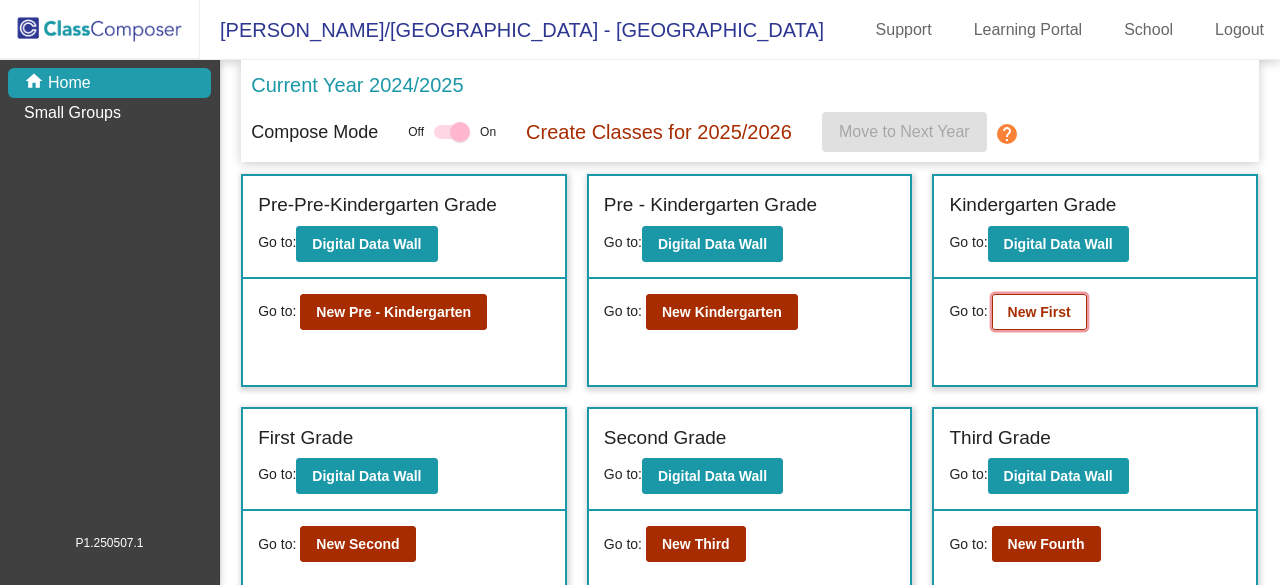 click on "New First" 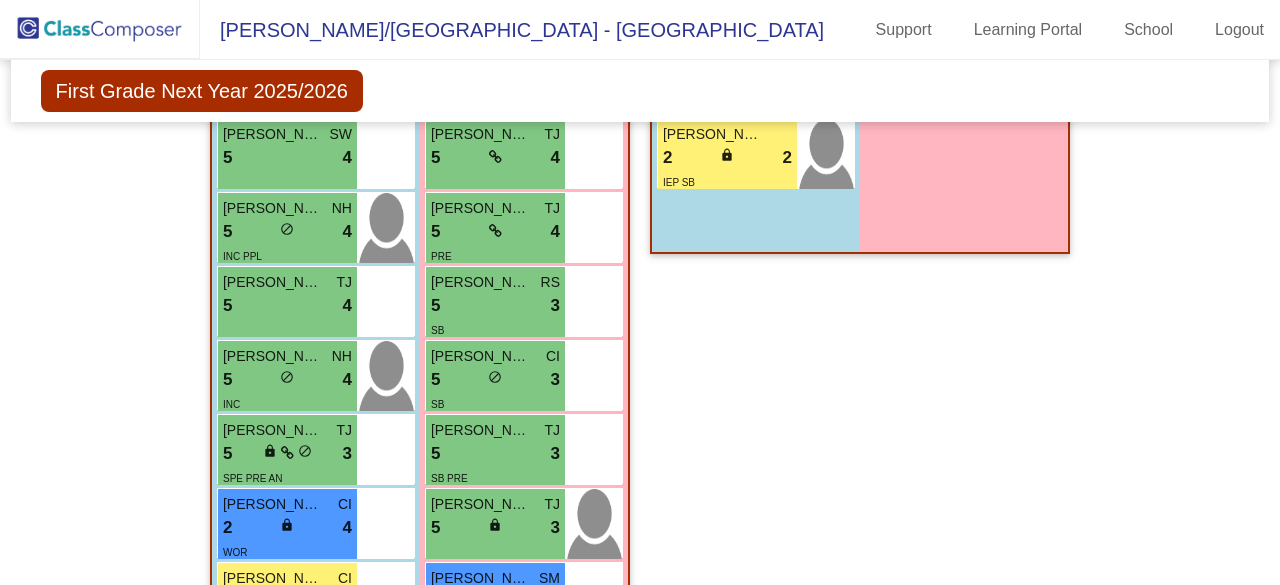 scroll, scrollTop: 4470, scrollLeft: 0, axis: vertical 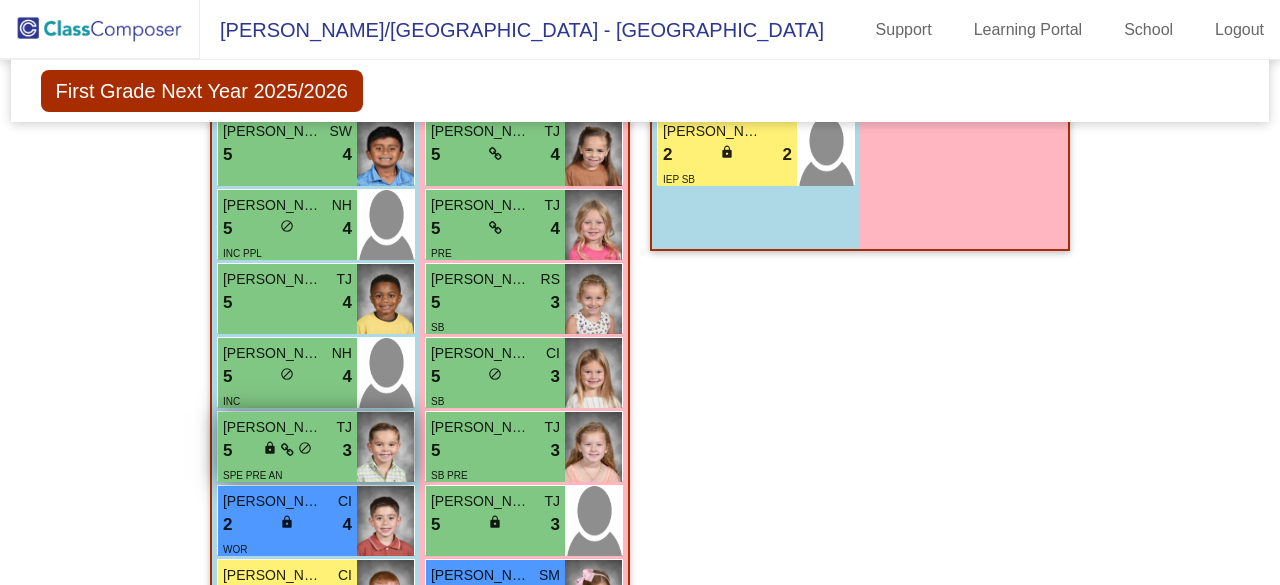 click on "do_not_disturb_alt" at bounding box center [305, 448] 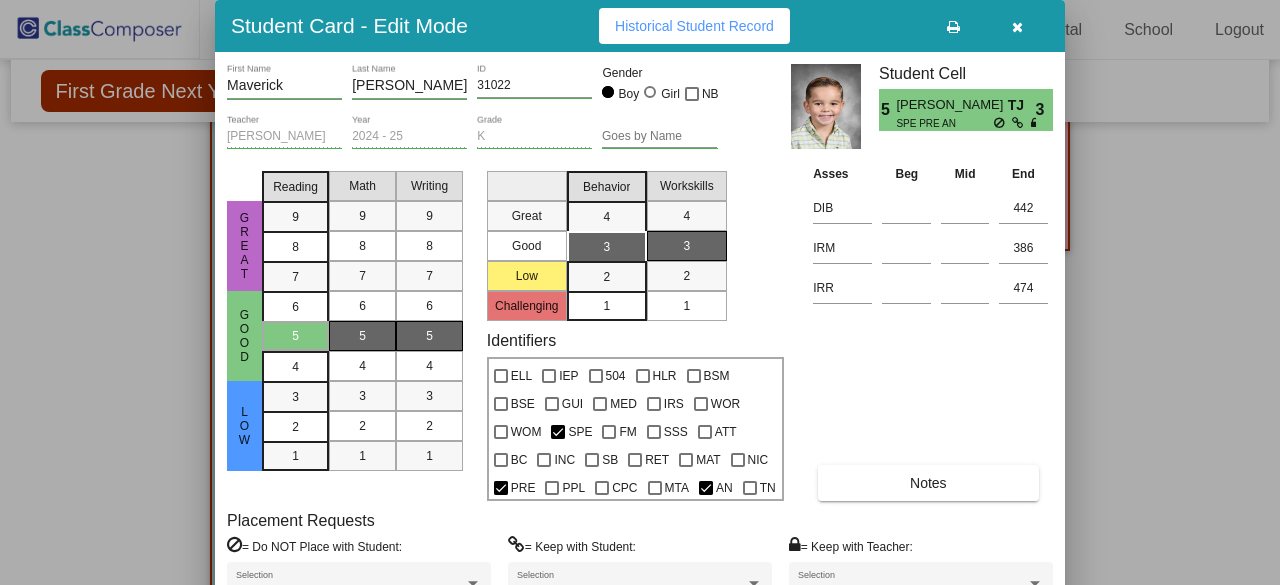 click on "Notes" at bounding box center (928, 483) 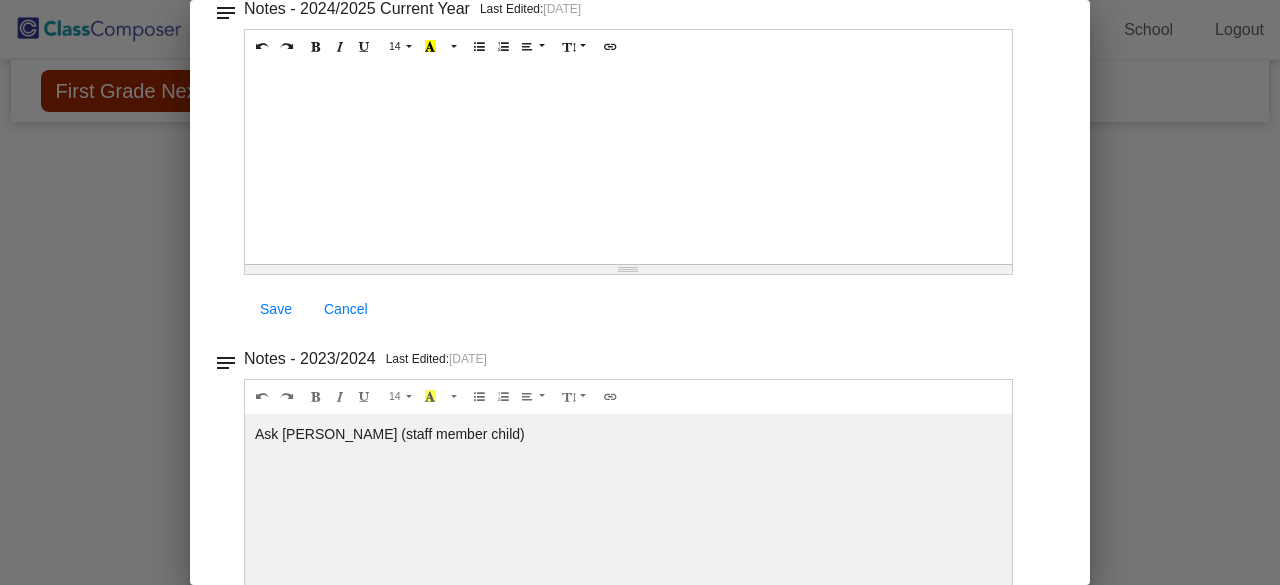 scroll, scrollTop: 153, scrollLeft: 0, axis: vertical 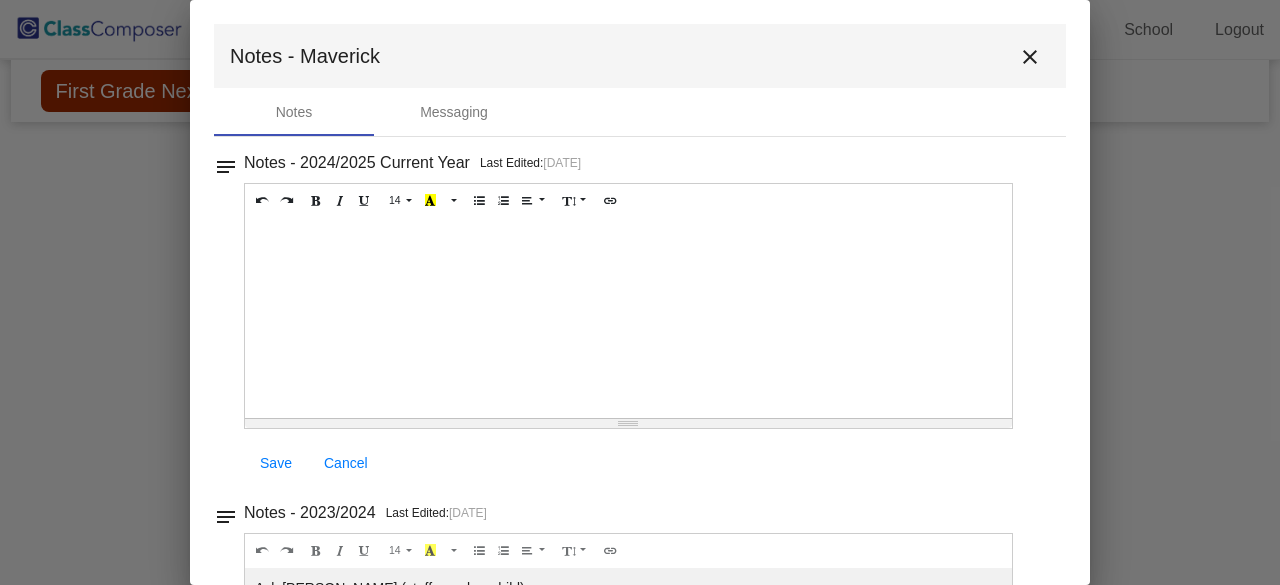 click on "close" at bounding box center [1030, 57] 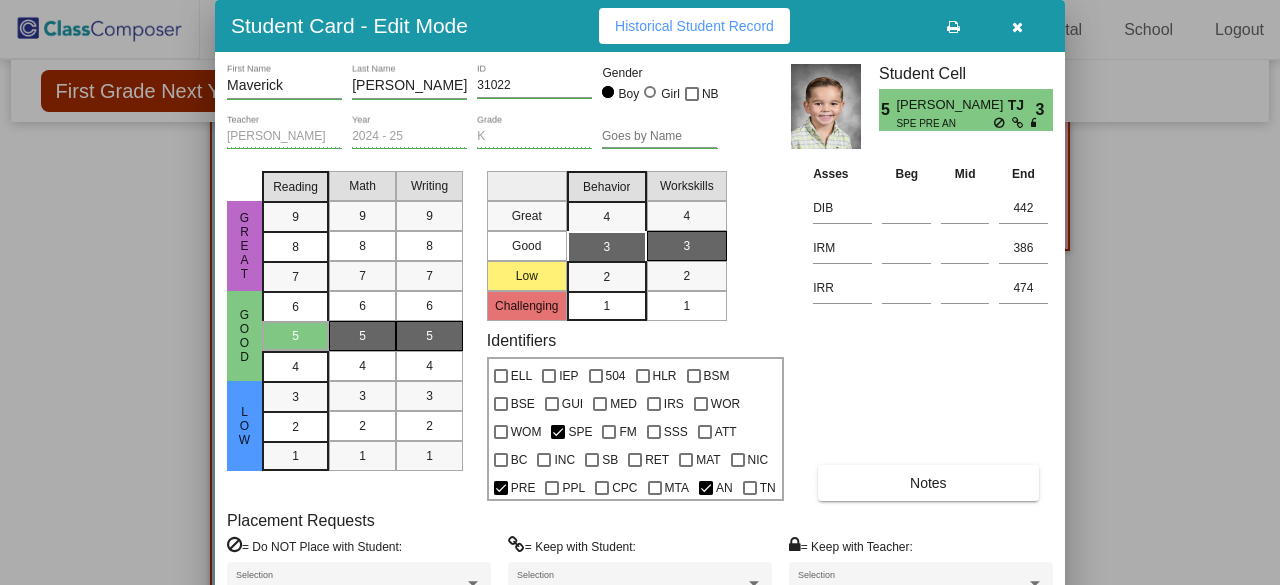 click at bounding box center (1017, 27) 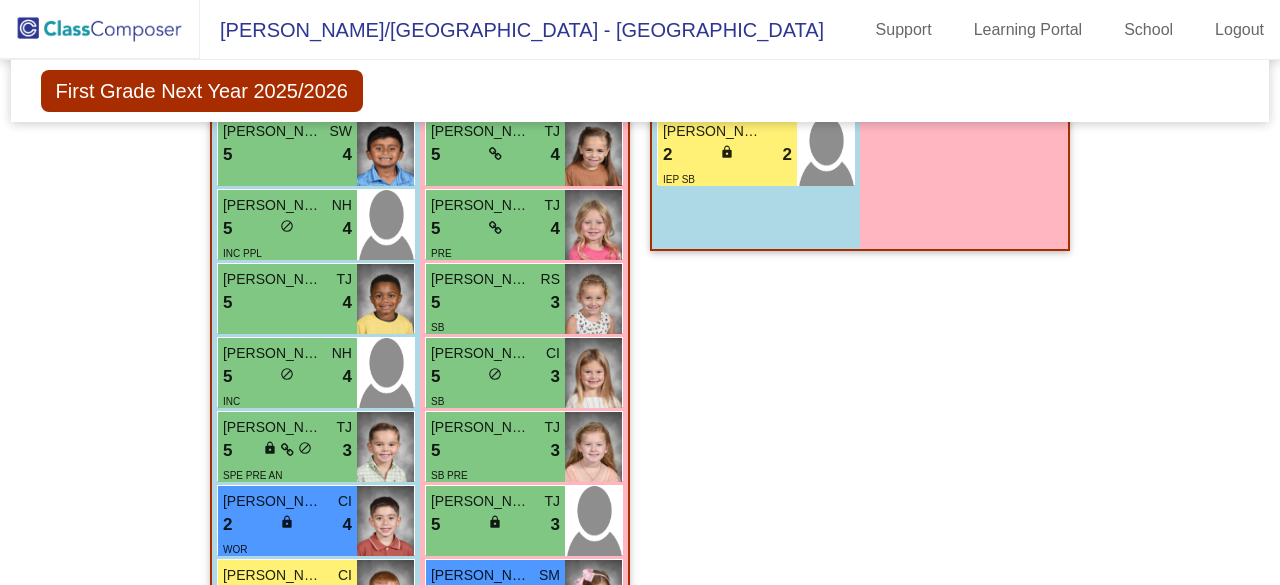 drag, startPoint x: 743, startPoint y: 423, endPoint x: 721, endPoint y: 493, distance: 73.37575 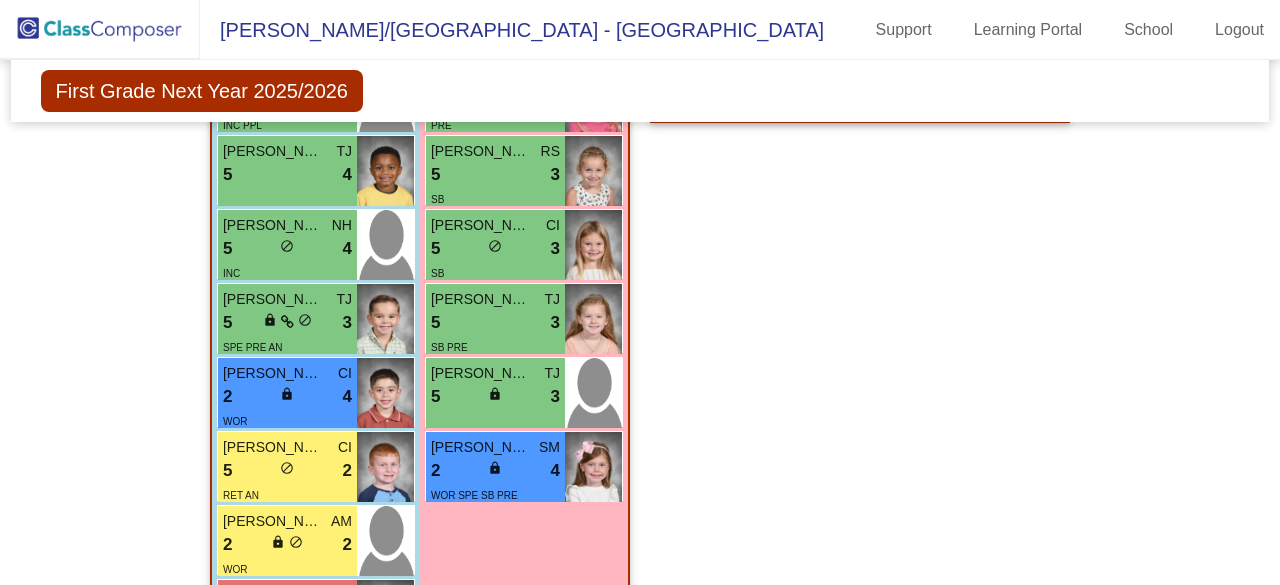 scroll, scrollTop: 4706, scrollLeft: 0, axis: vertical 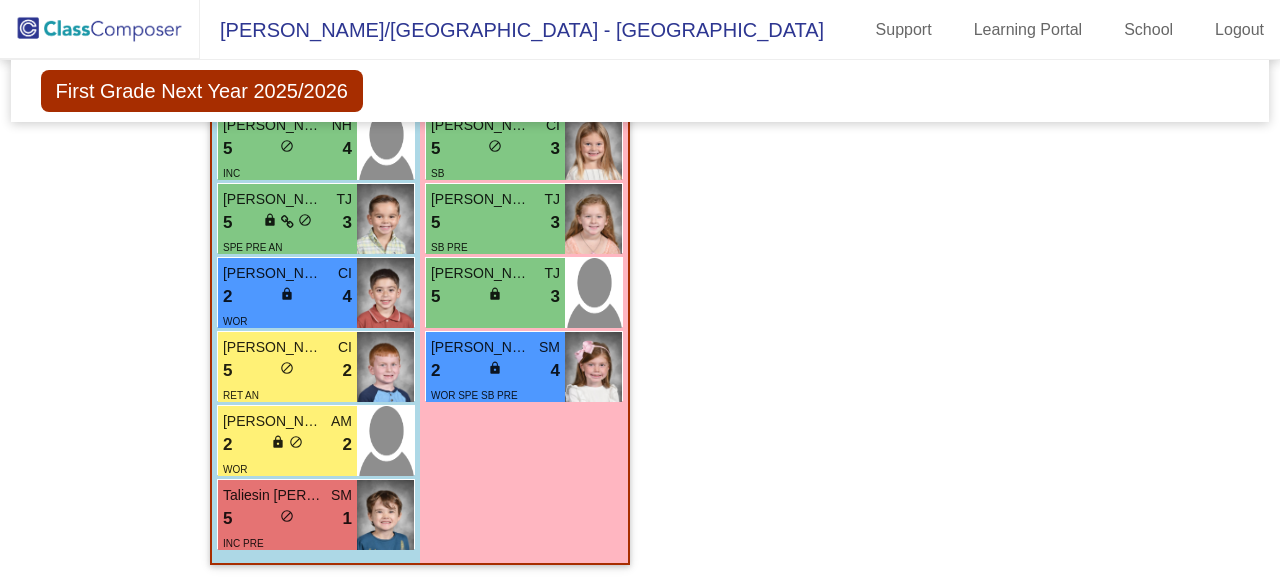click on "First Grade Next Year 2025/2026" 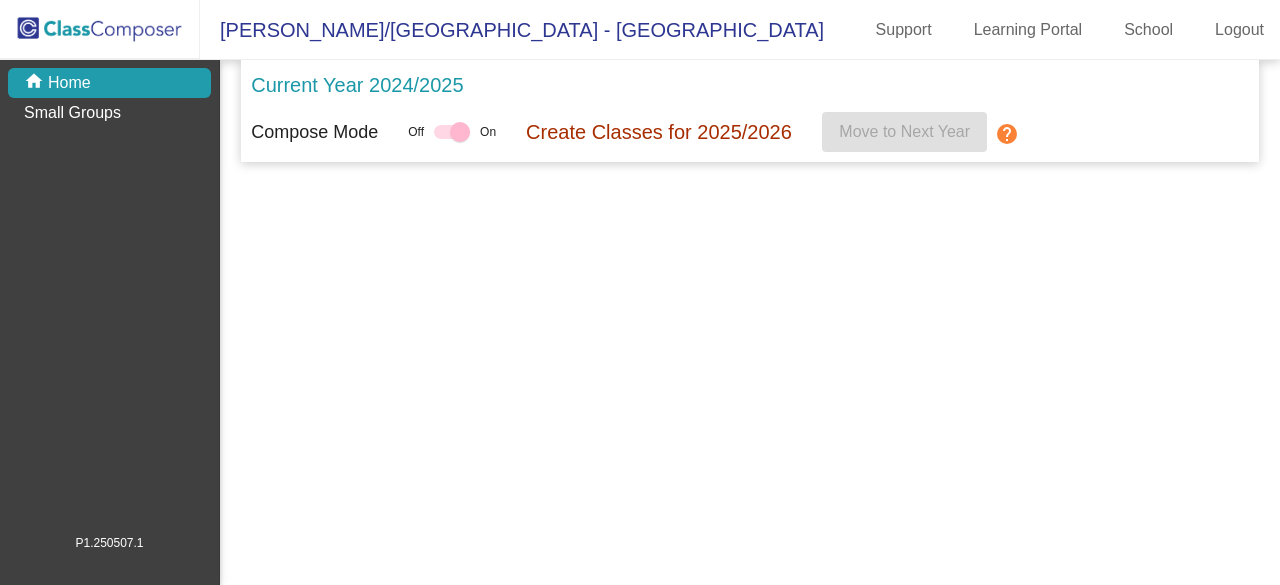 scroll, scrollTop: 0, scrollLeft: 0, axis: both 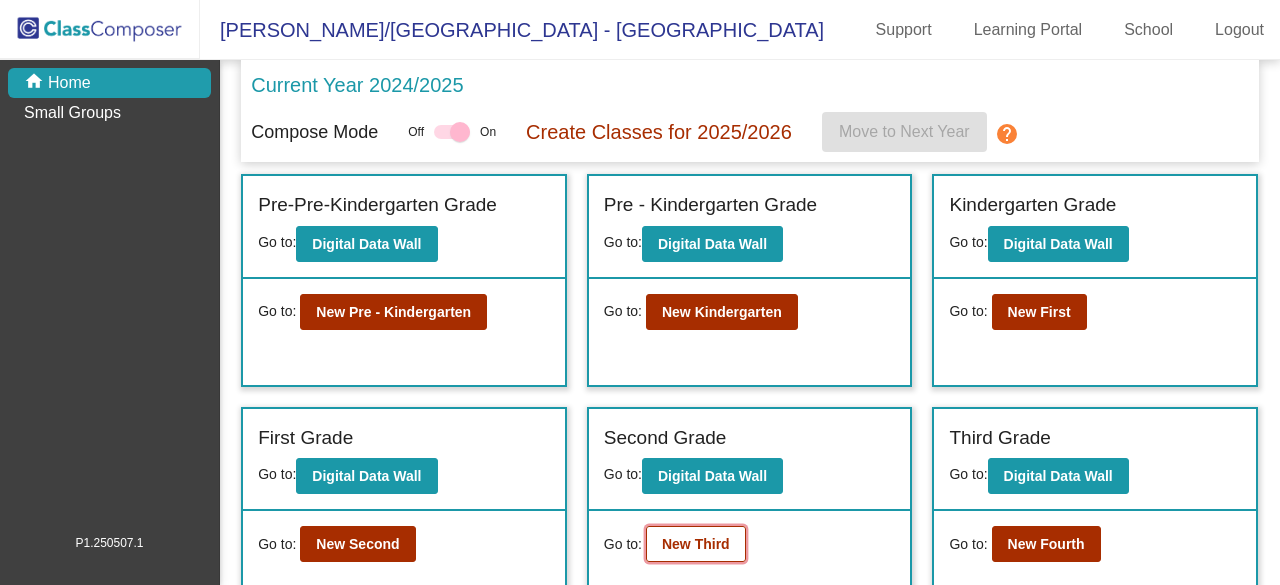 click on "New Third" 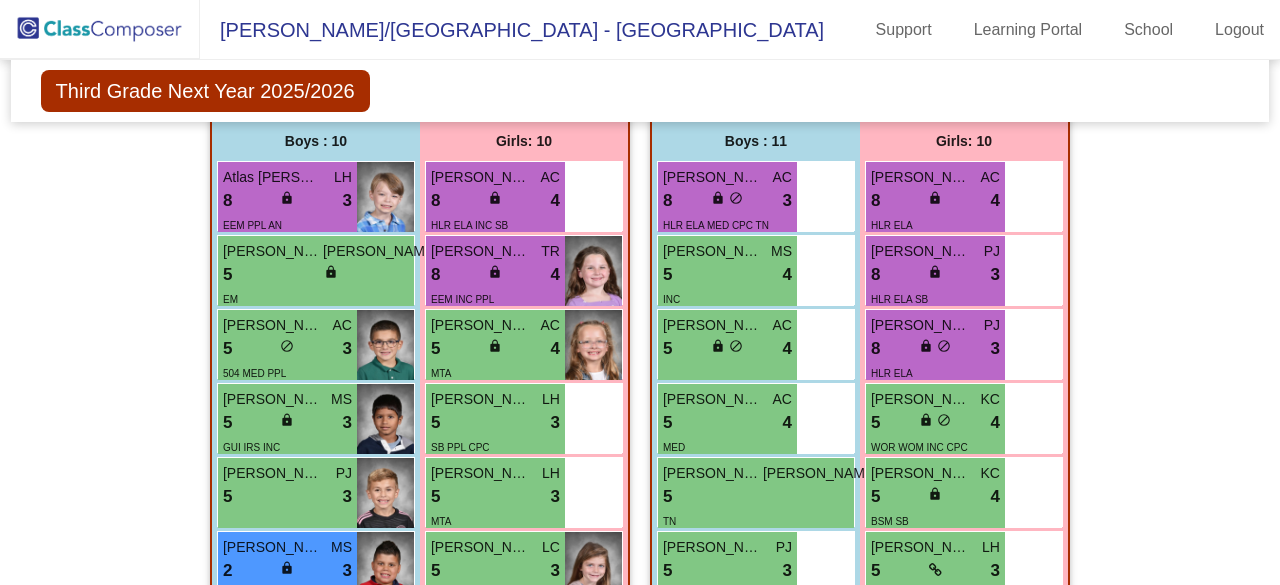 scroll, scrollTop: 720, scrollLeft: 0, axis: vertical 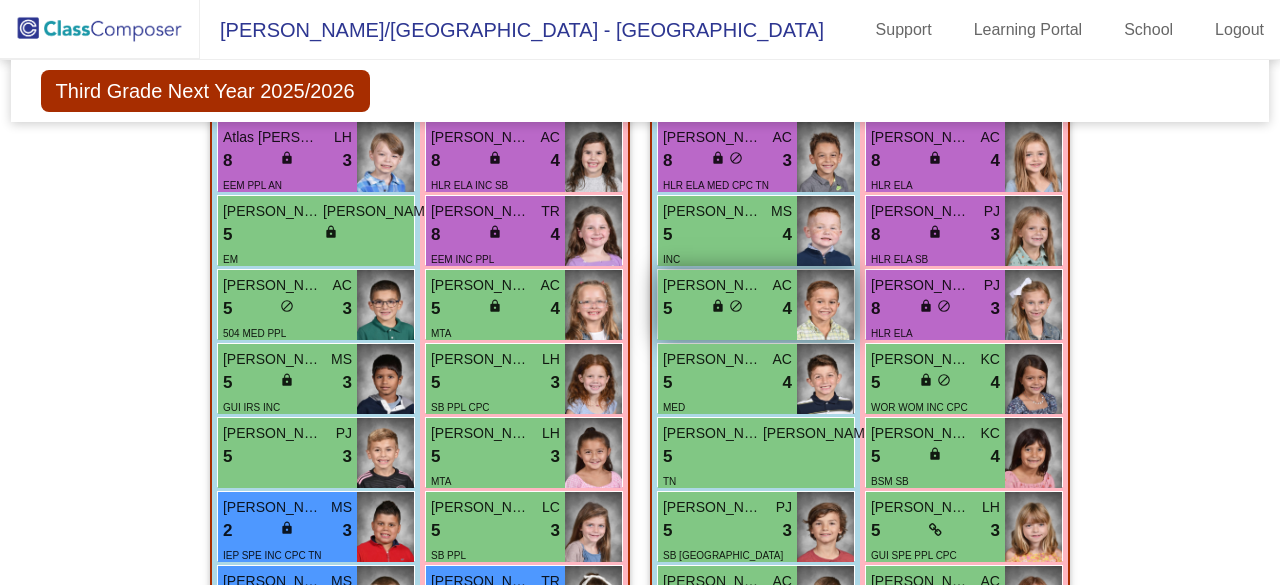 click on "do_not_disturb_alt" at bounding box center [736, 306] 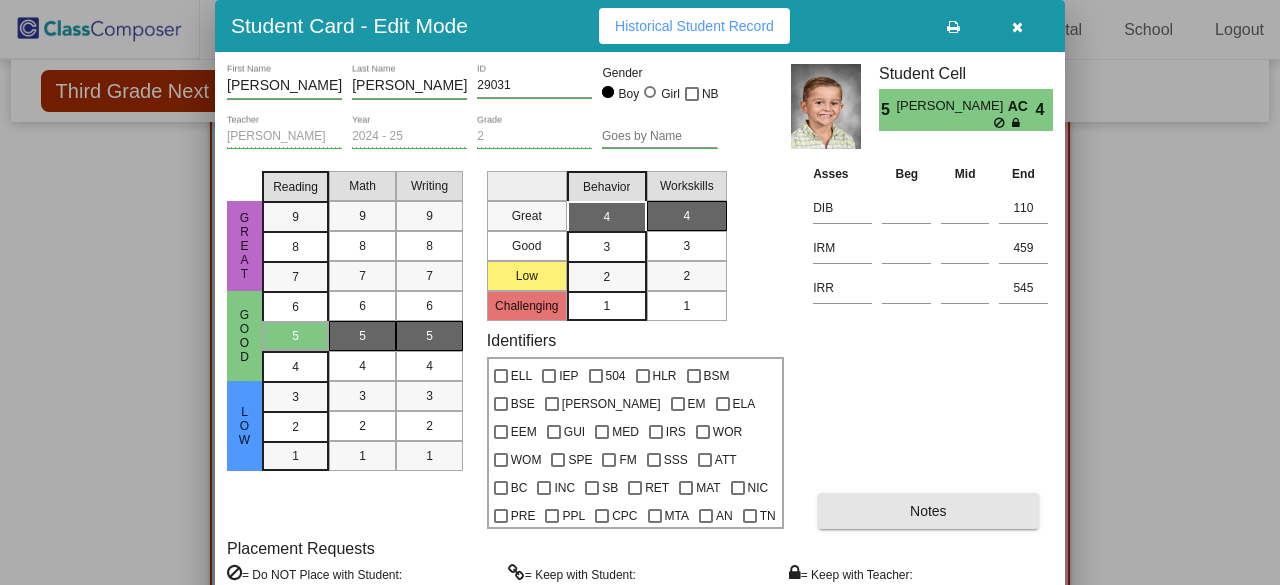 click on "Notes" at bounding box center (928, 511) 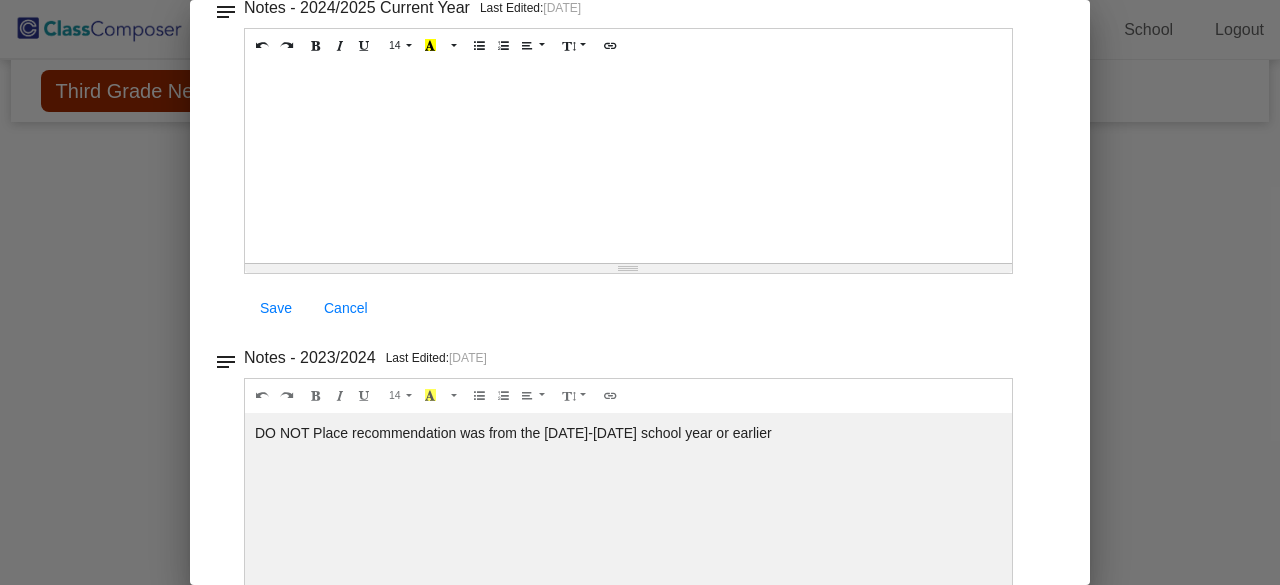 scroll, scrollTop: 166, scrollLeft: 0, axis: vertical 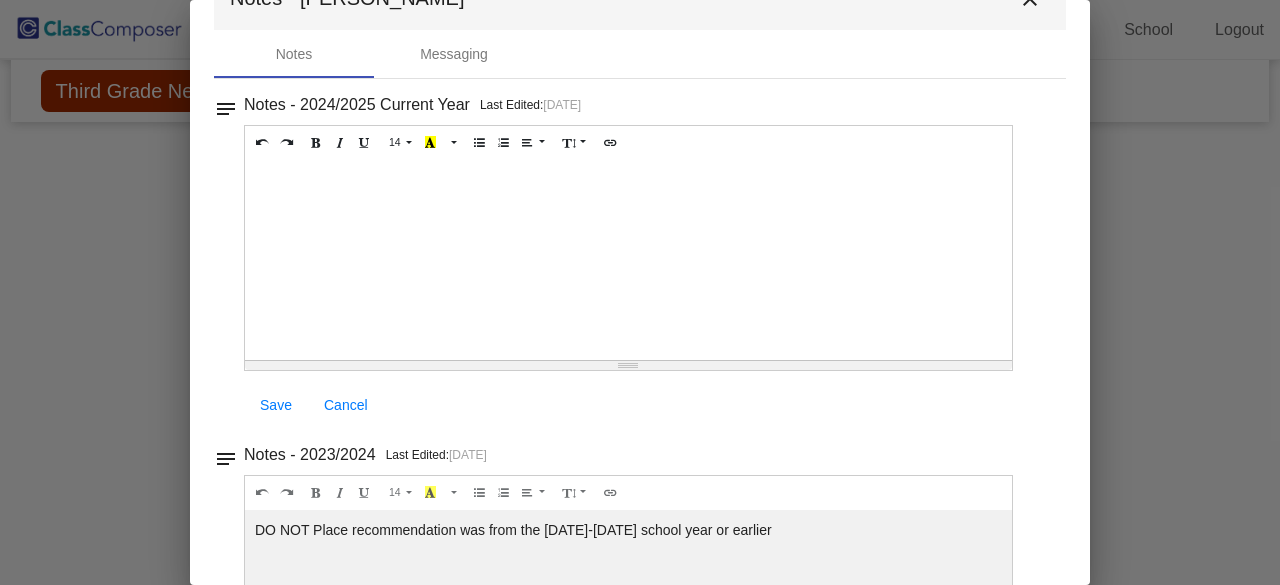 click at bounding box center [640, 292] 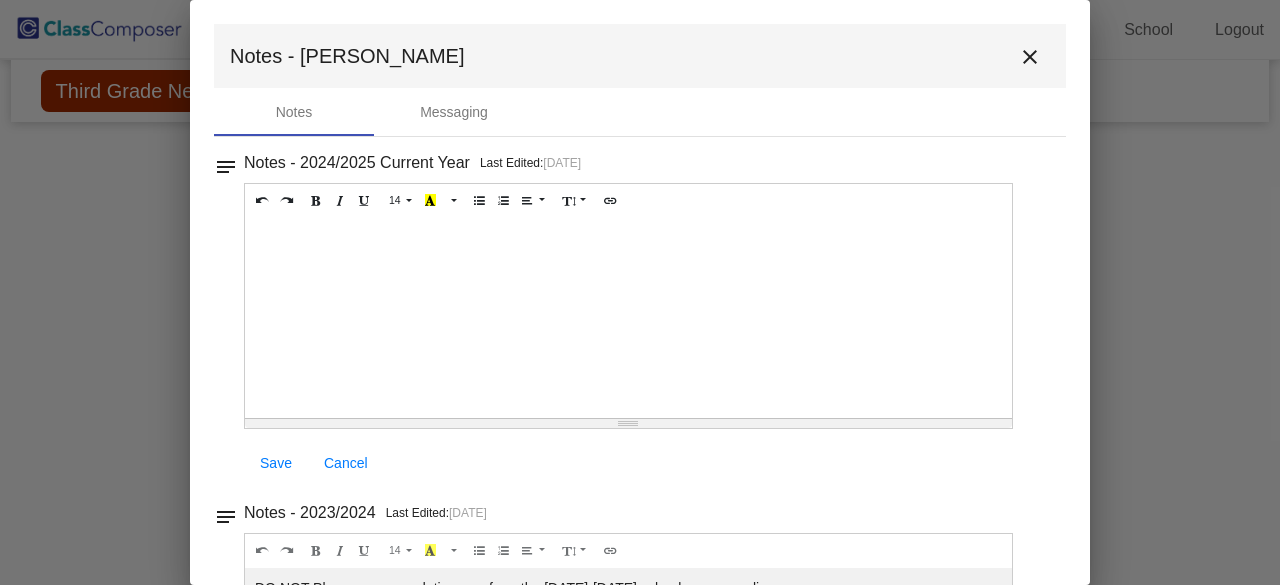 click on "close" at bounding box center (1030, 57) 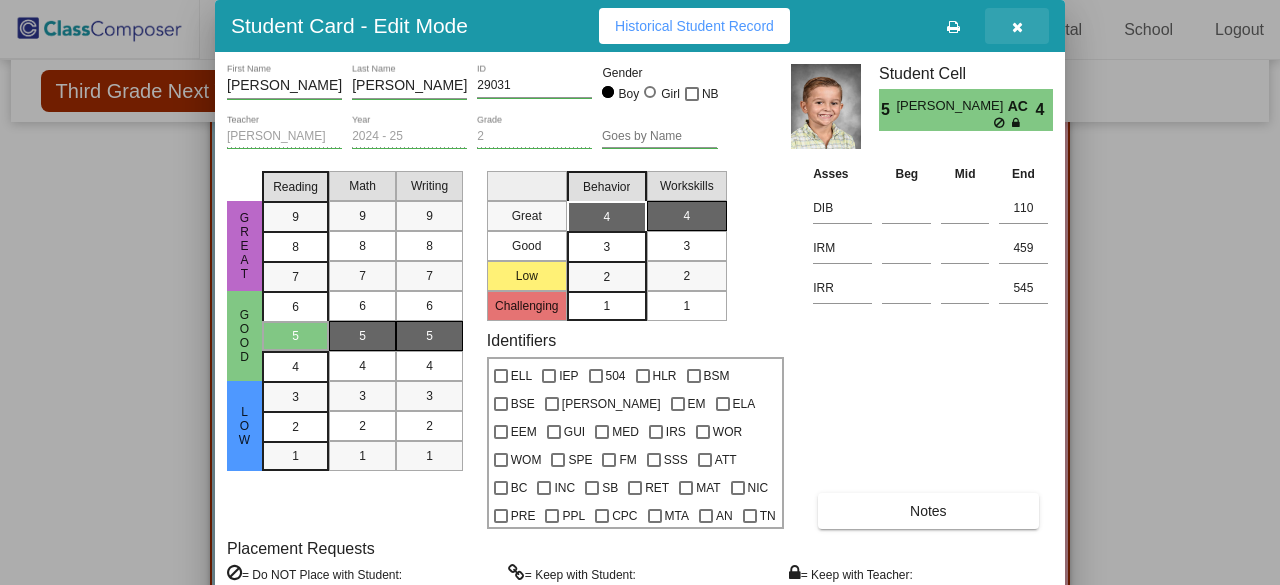 click at bounding box center [1017, 26] 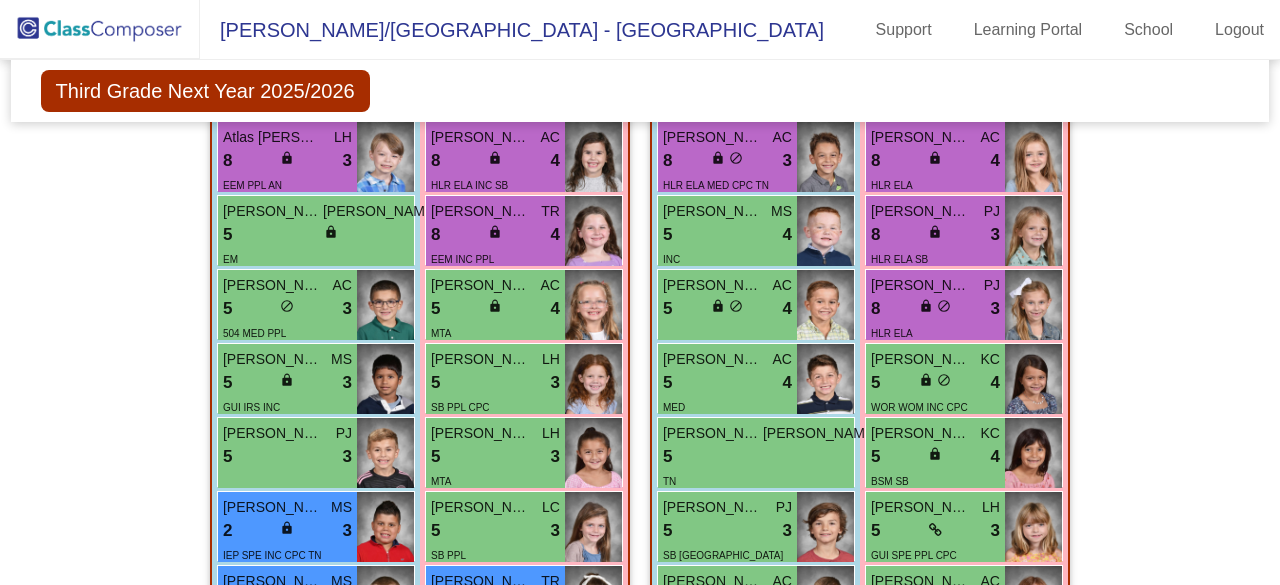 click at bounding box center (100, 29) 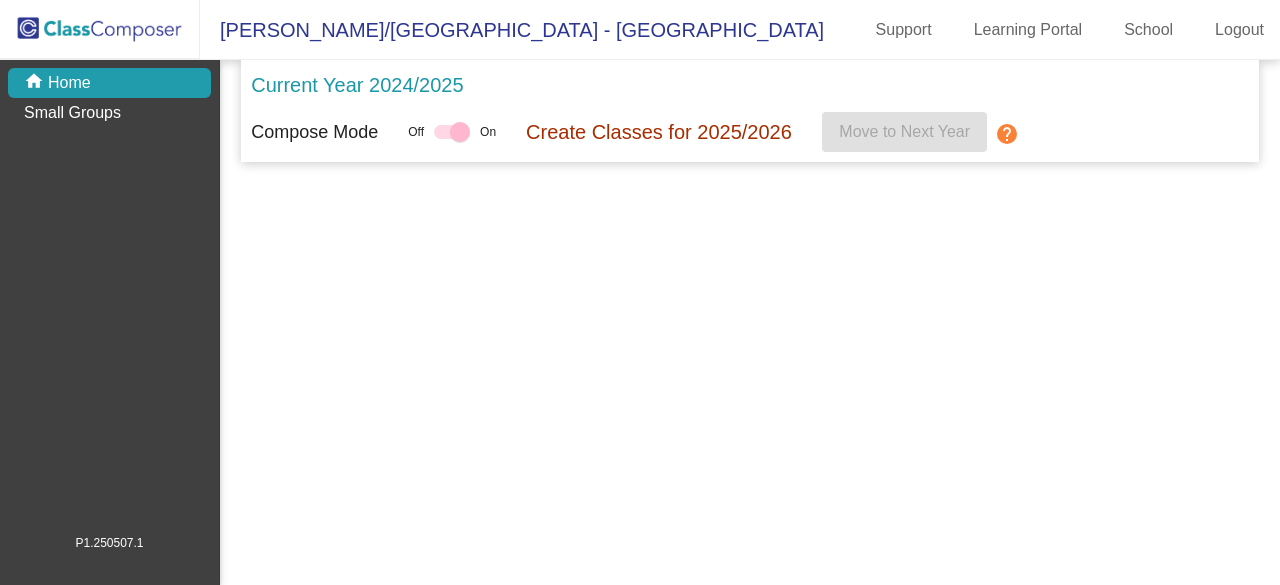 scroll, scrollTop: 0, scrollLeft: 0, axis: both 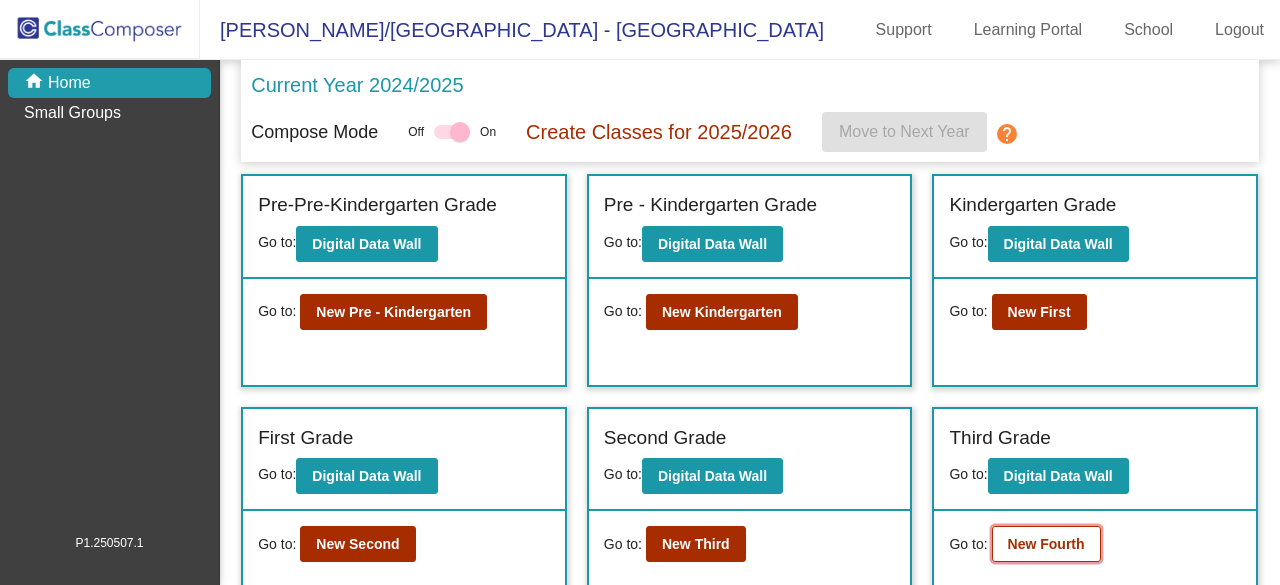 click on "New Fourth" 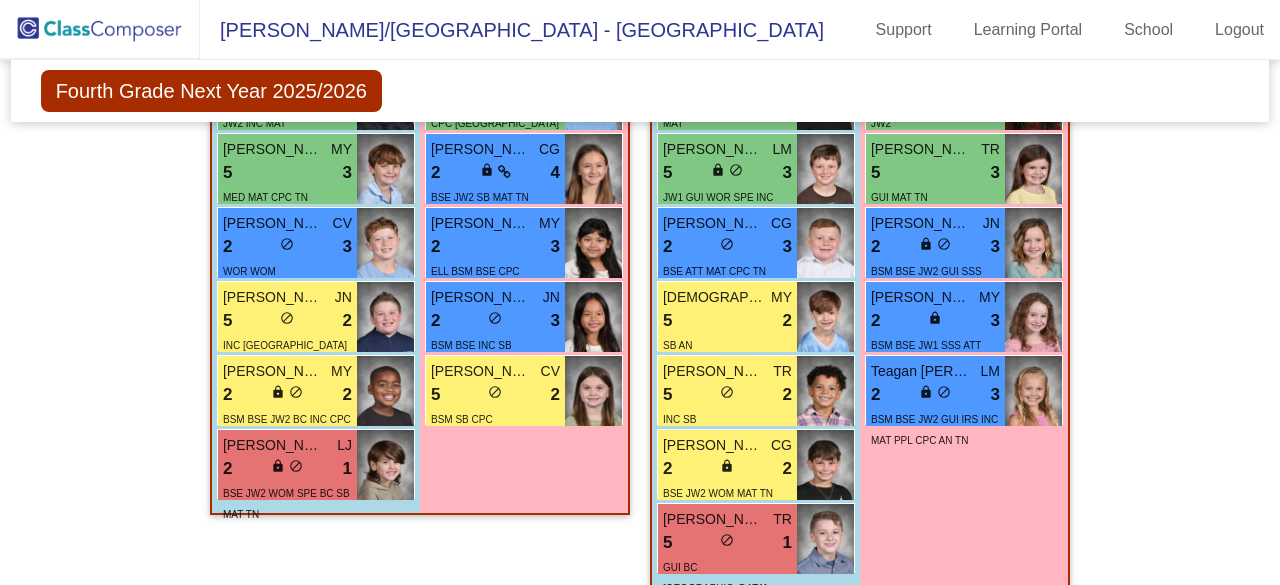 scroll, scrollTop: 1080, scrollLeft: 0, axis: vertical 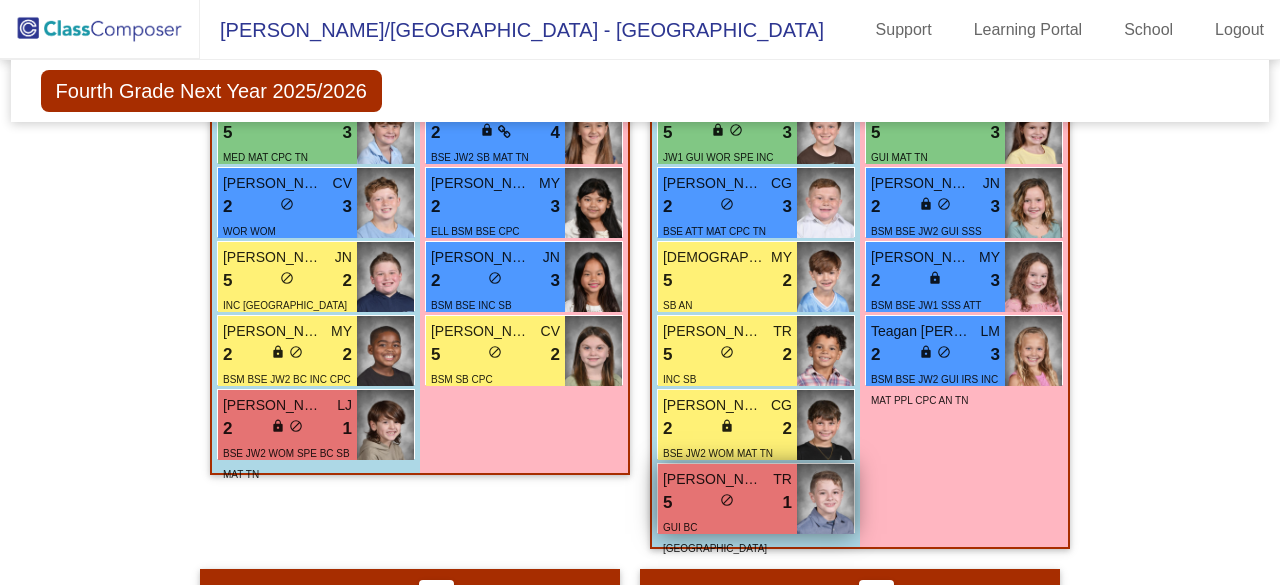 click on "5 lock do_not_disturb_alt 1" at bounding box center [727, 503] 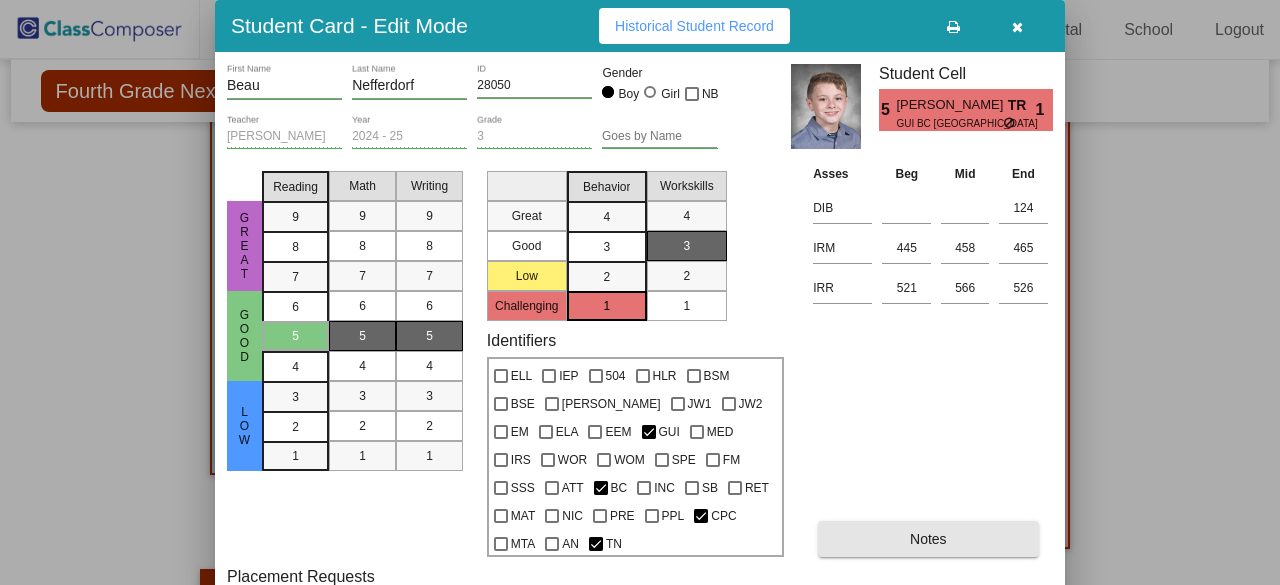 click on "Notes" at bounding box center [928, 539] 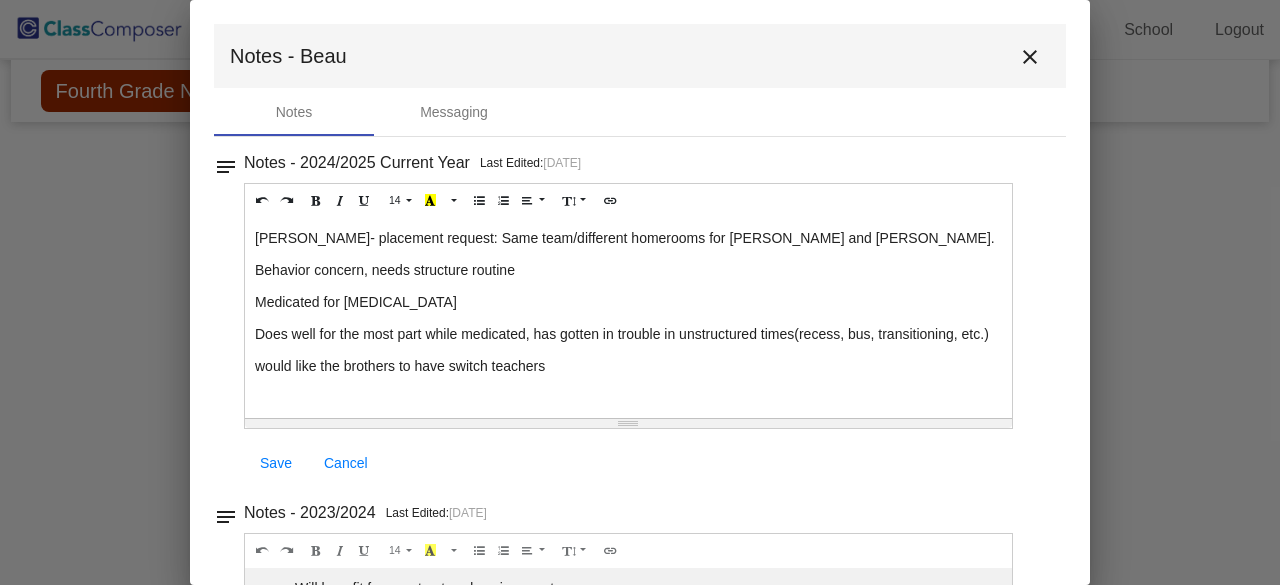 click on "close" at bounding box center (1030, 57) 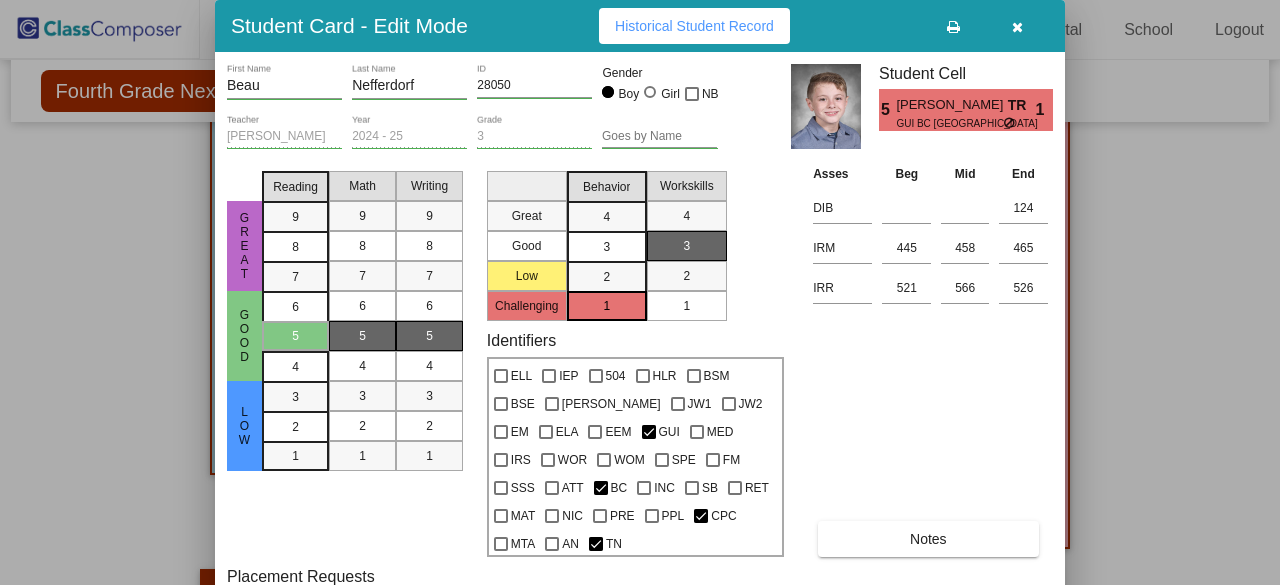 click at bounding box center [1017, 27] 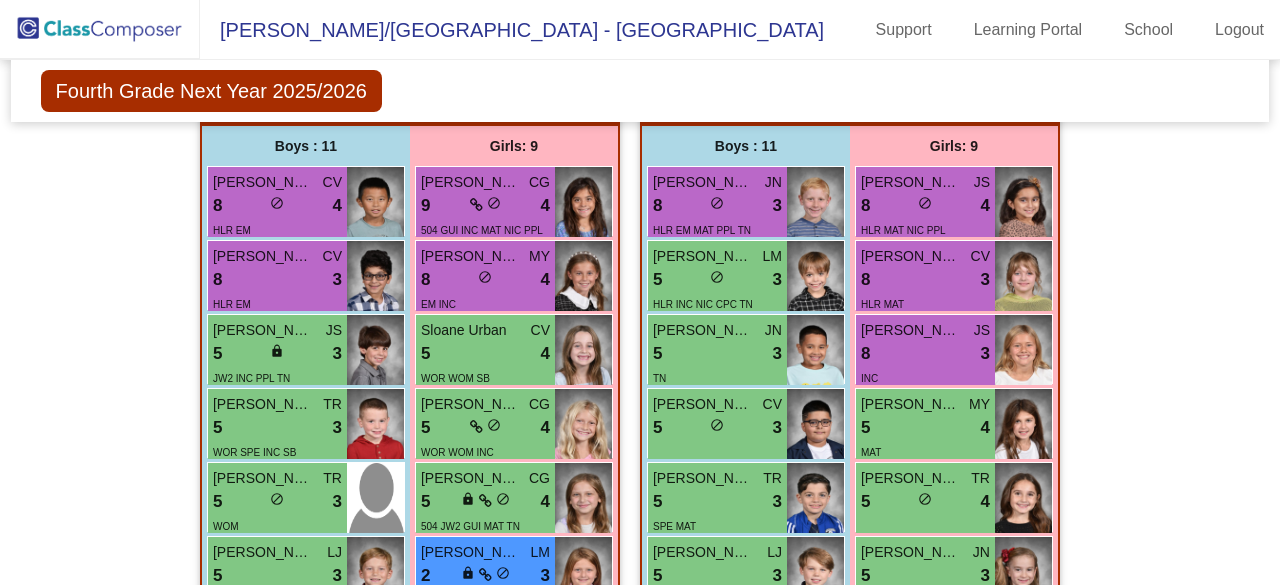 scroll, scrollTop: 1545, scrollLeft: 0, axis: vertical 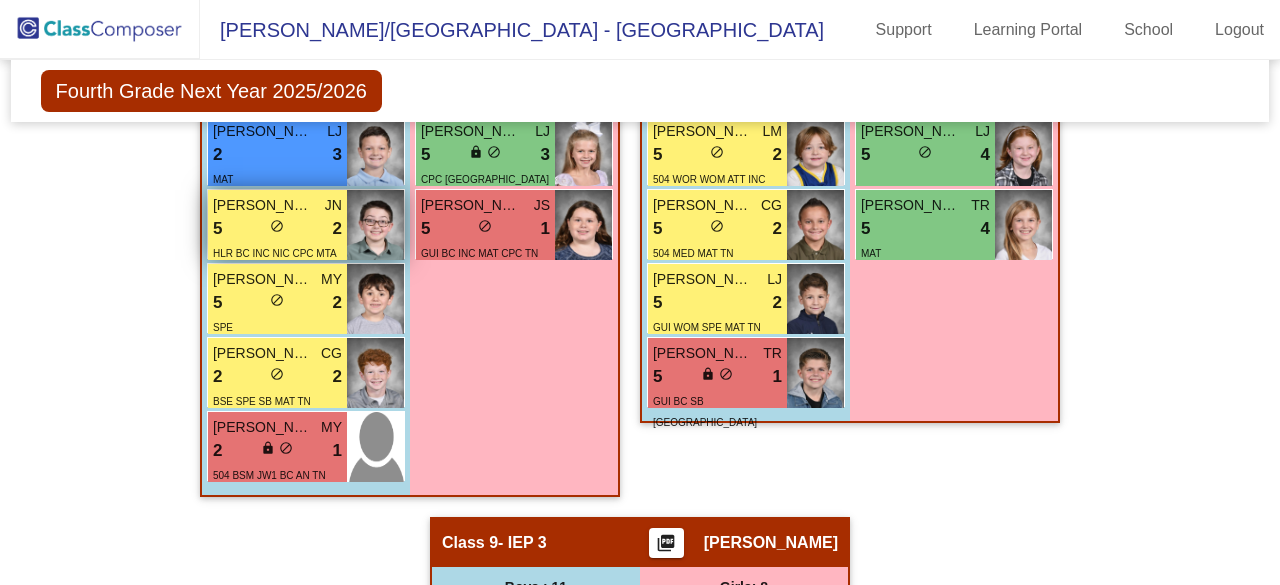 click on "5 lock do_not_disturb_alt 2" at bounding box center [277, 229] 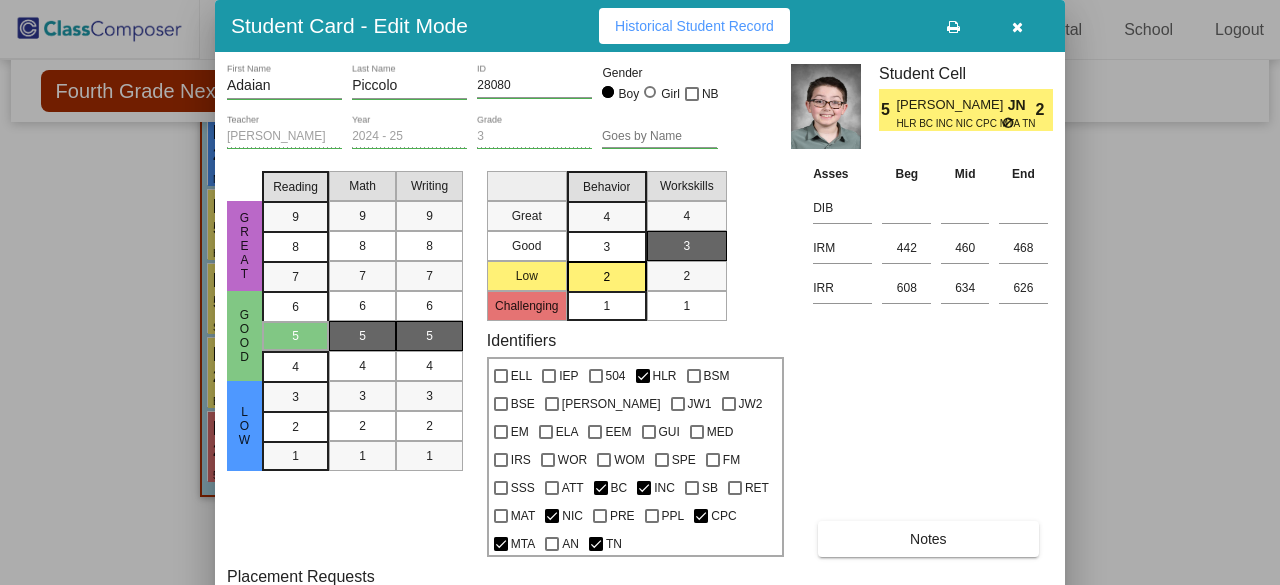 click on "Notes" at bounding box center [928, 539] 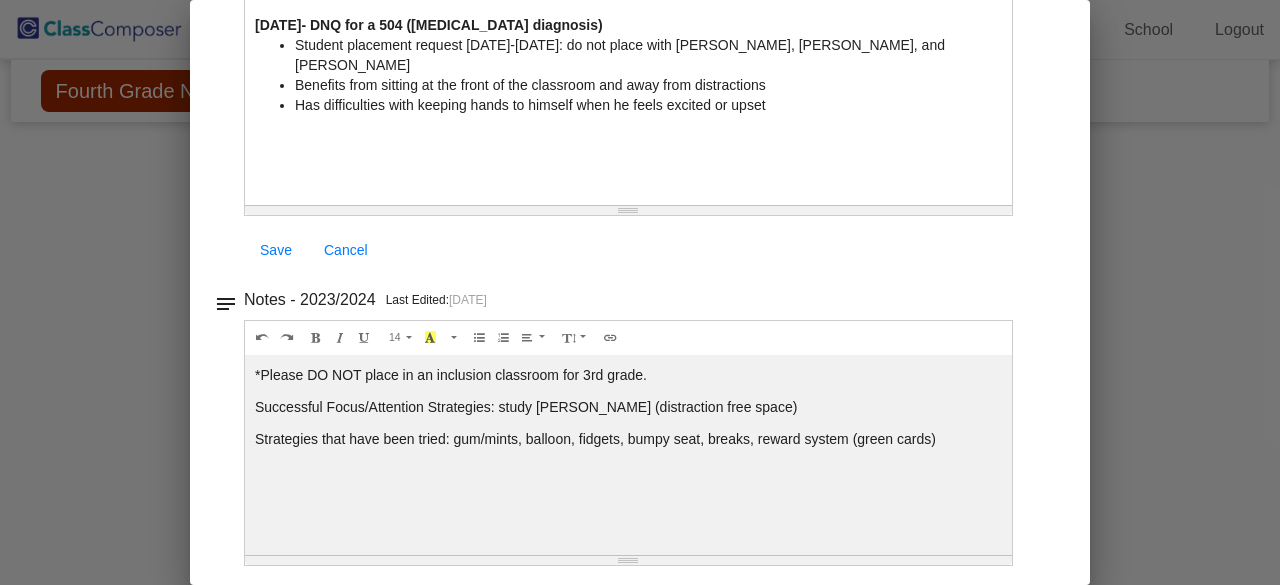 scroll, scrollTop: 214, scrollLeft: 0, axis: vertical 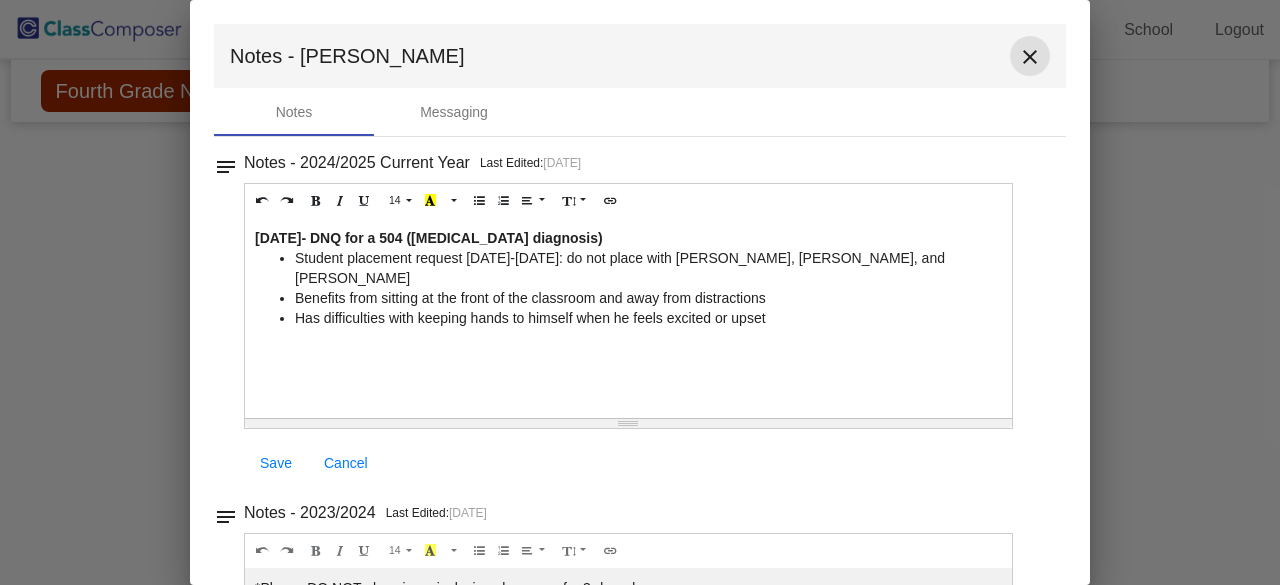 click on "close" at bounding box center [1030, 57] 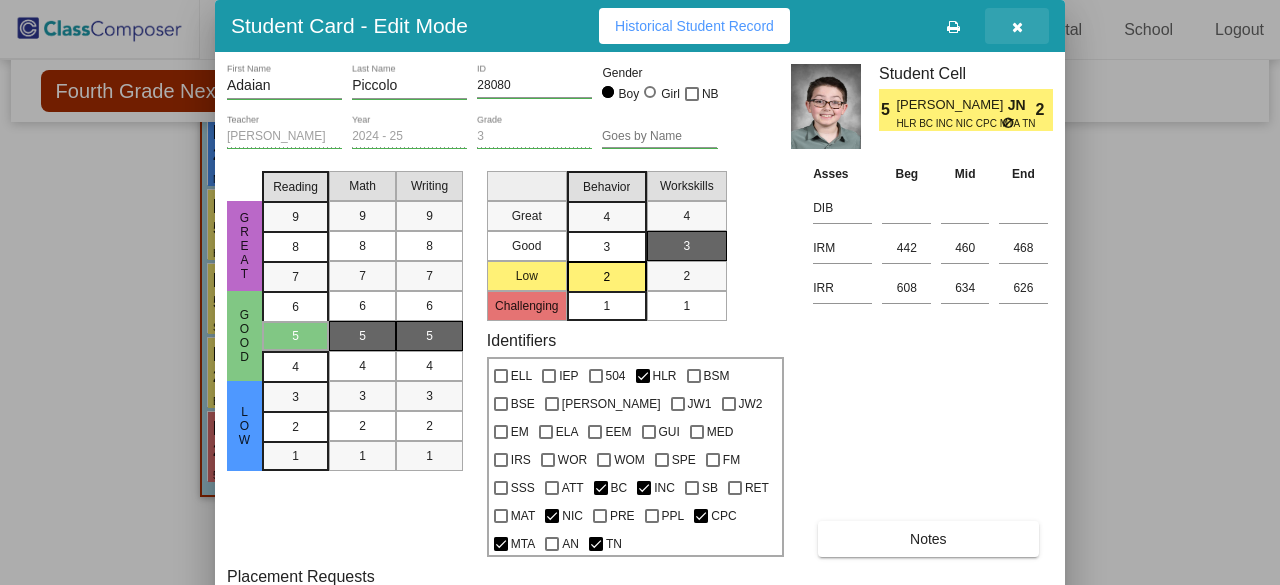 click at bounding box center [1017, 26] 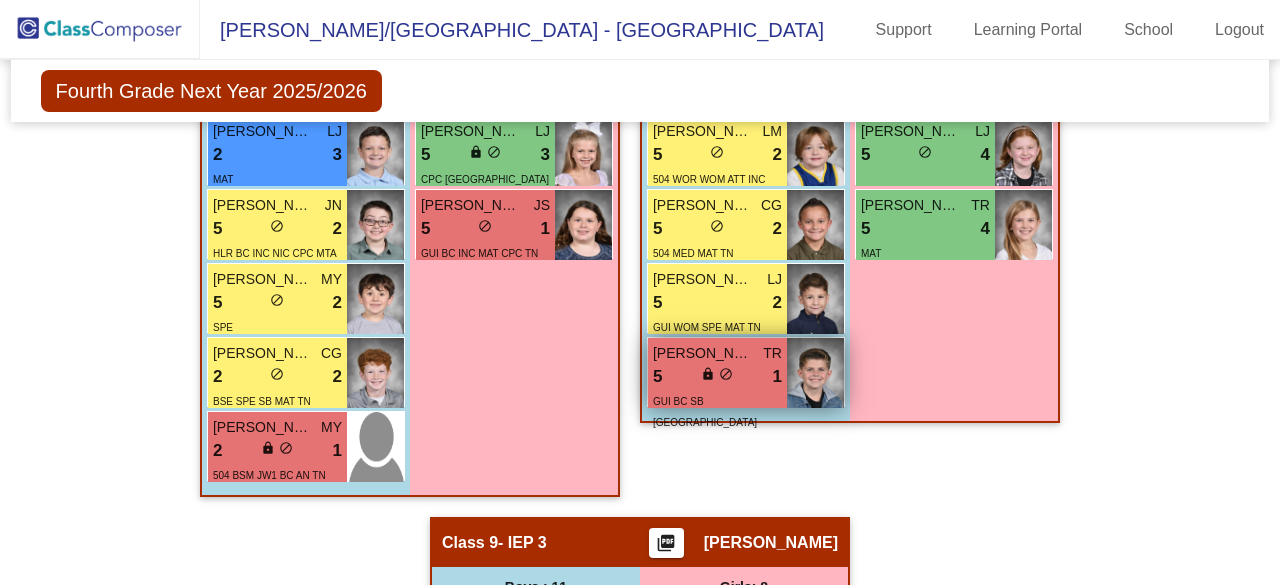 click on "[PERSON_NAME]" at bounding box center [703, 353] 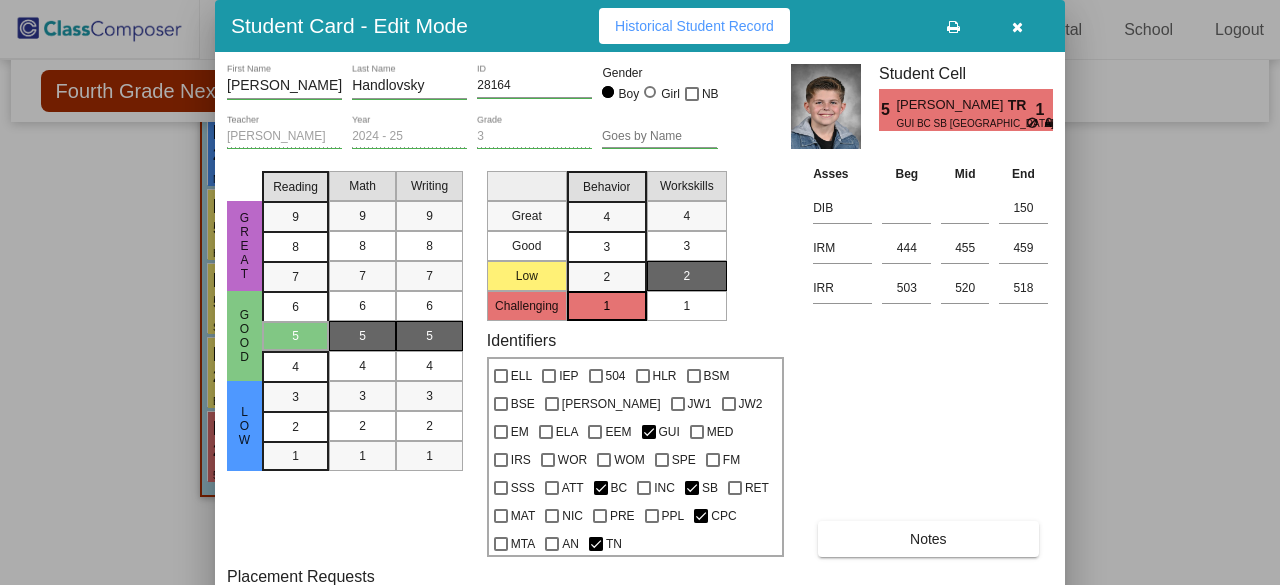 click on "Notes" at bounding box center [928, 539] 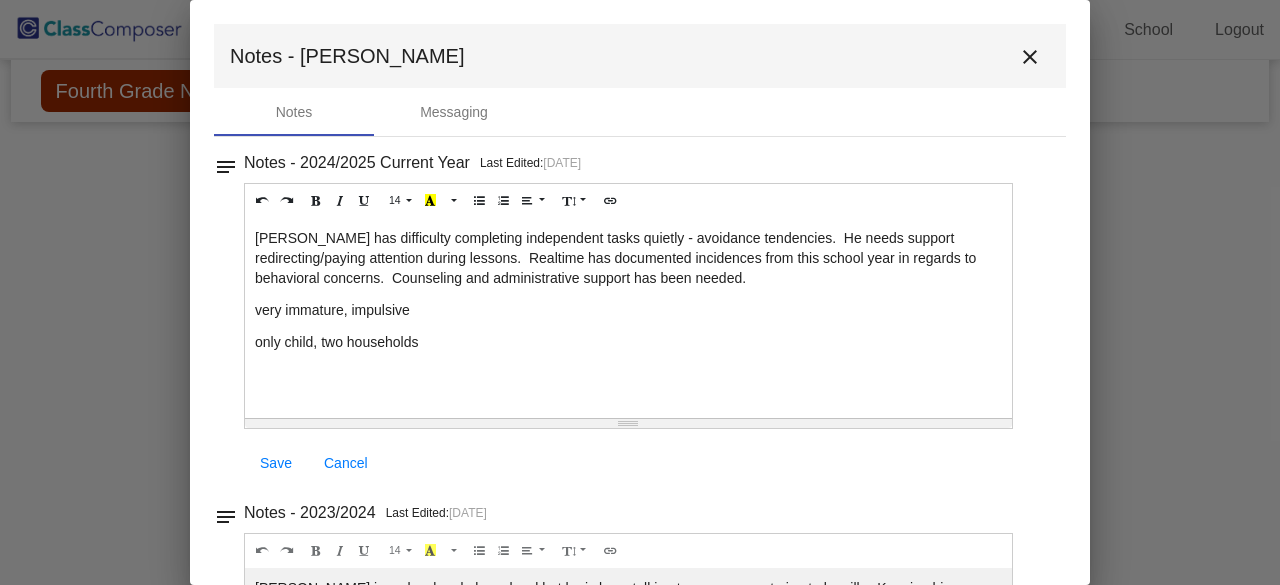 click on "close" at bounding box center (1030, 57) 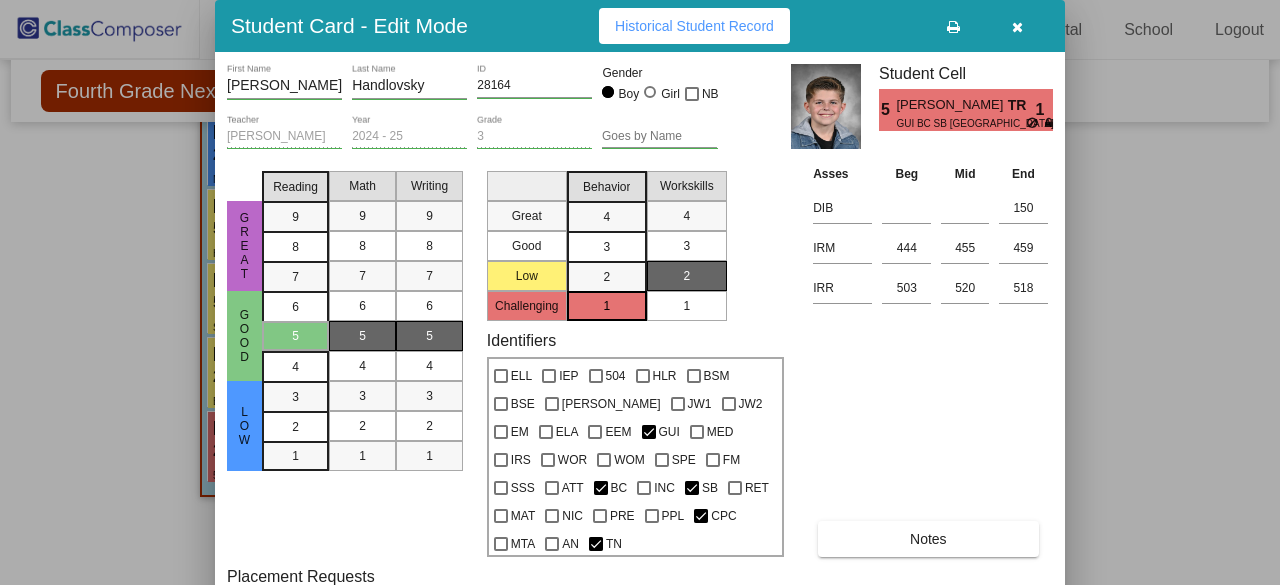 click at bounding box center (1017, 27) 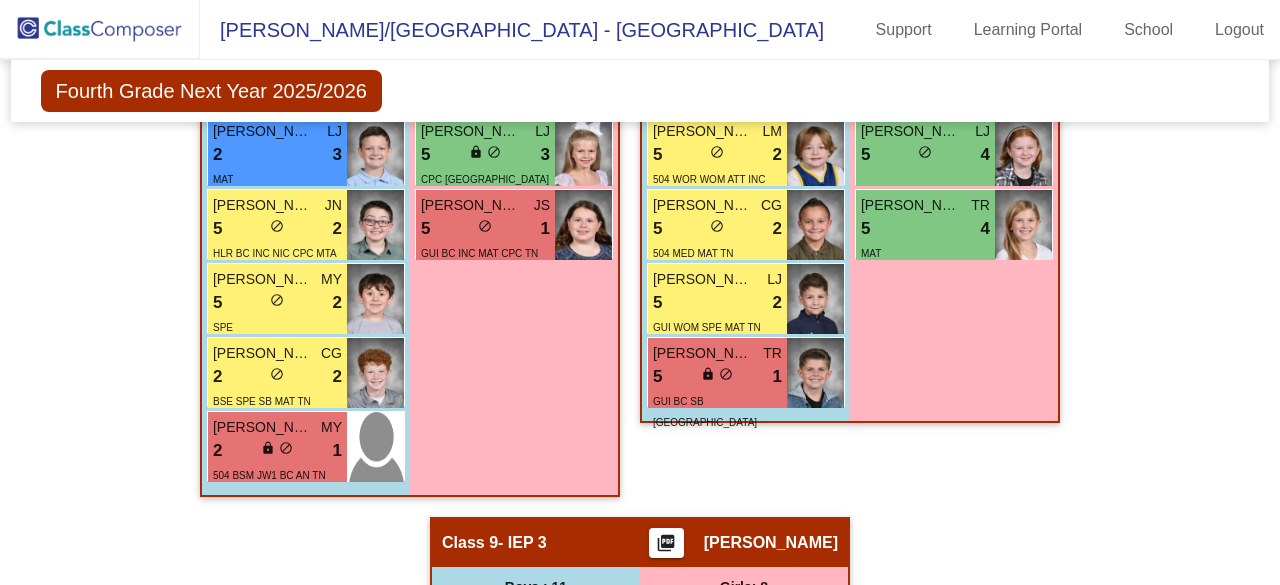 drag, startPoint x: 1165, startPoint y: 339, endPoint x: 1160, endPoint y: 320, distance: 19.646883 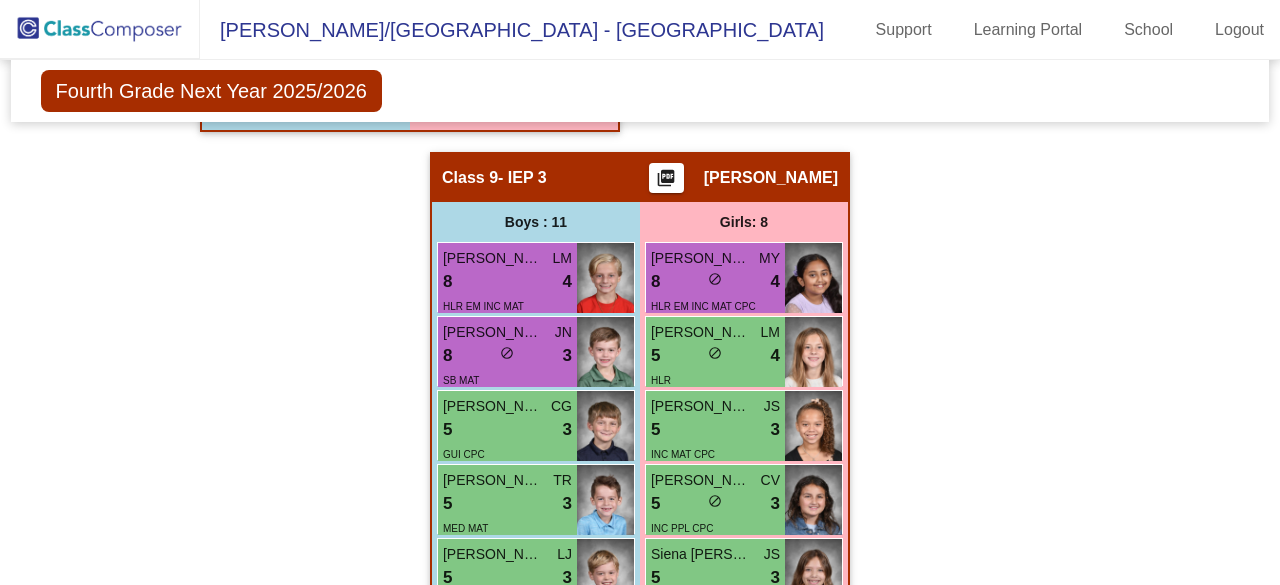 scroll, scrollTop: 4312, scrollLeft: 0, axis: vertical 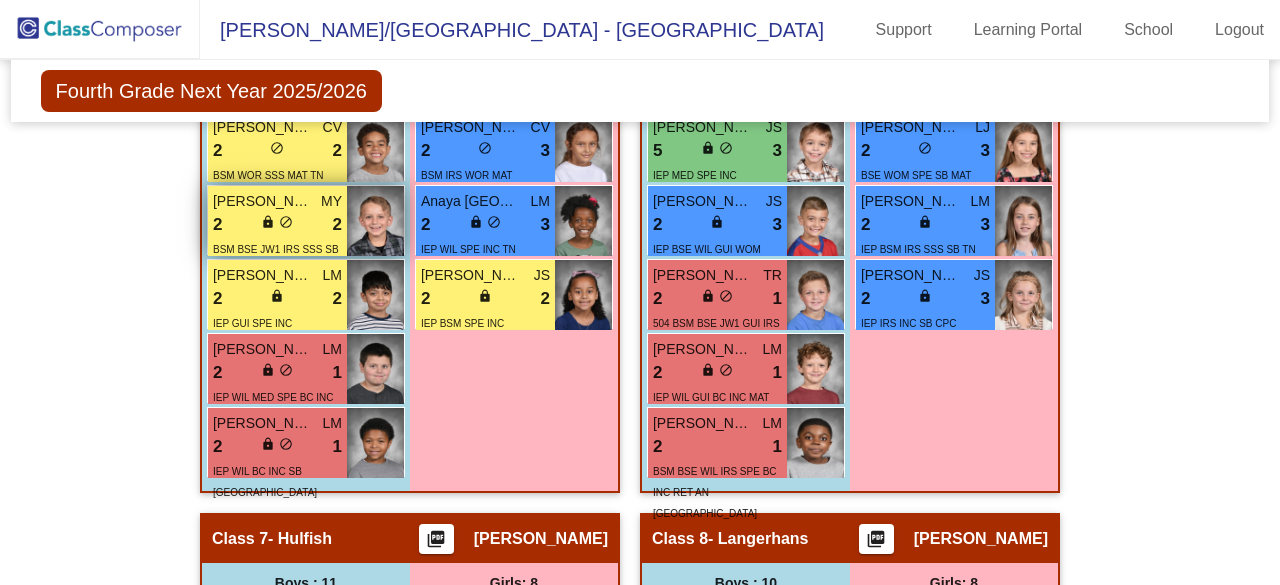 click on "2 lock do_not_disturb_alt 2" at bounding box center [277, 225] 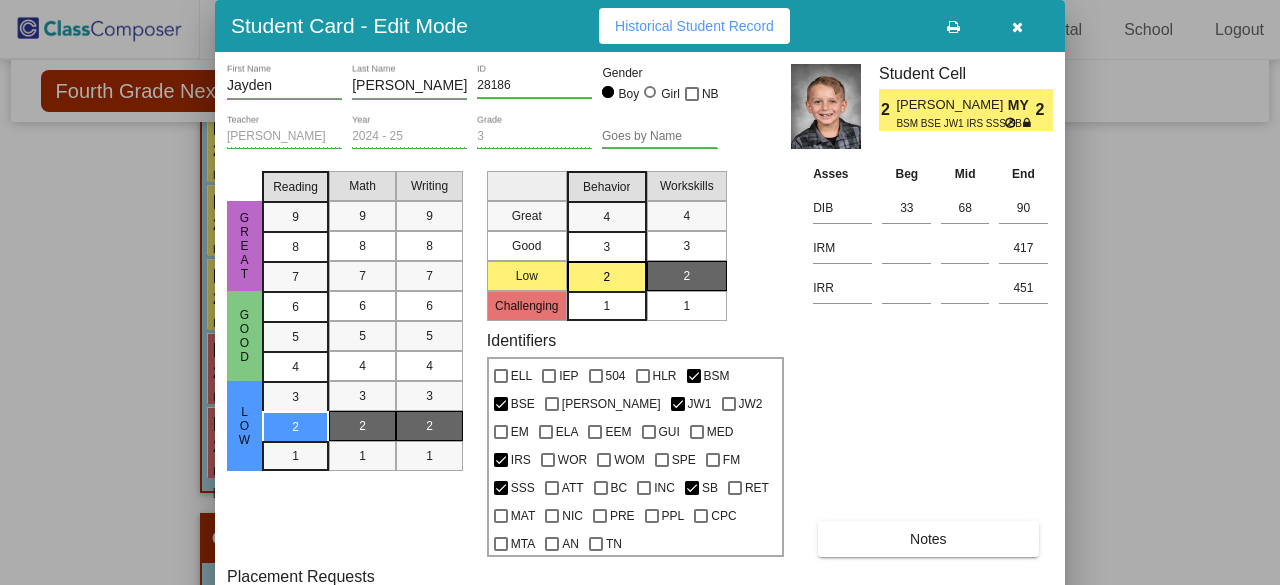 click at bounding box center [1017, 27] 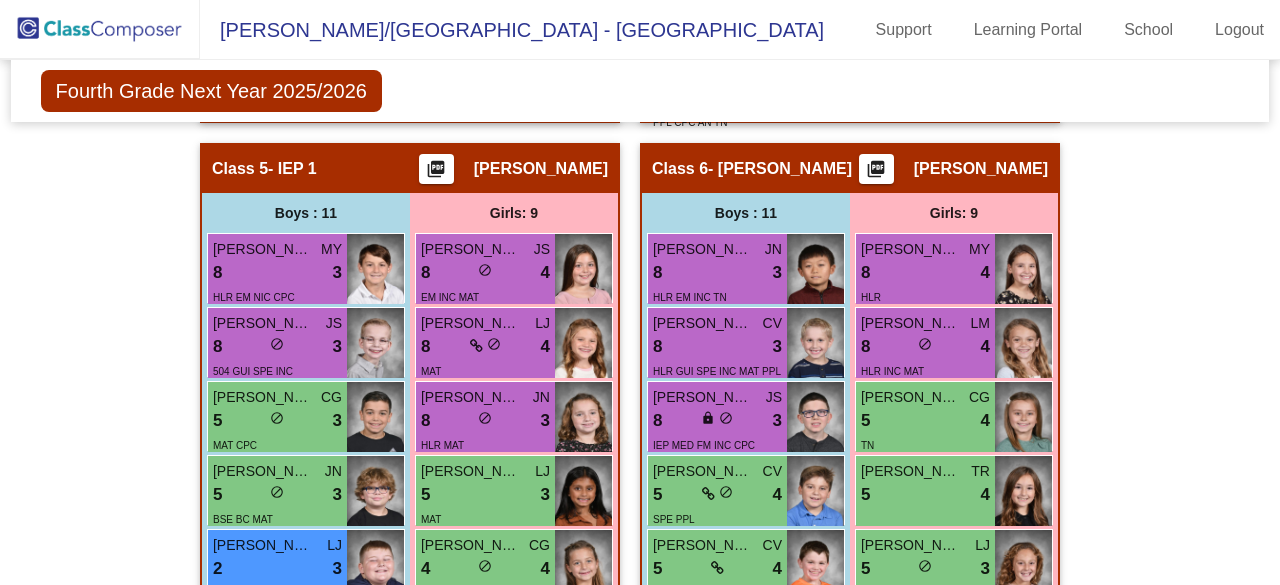 scroll, scrollTop: 2428, scrollLeft: 0, axis: vertical 